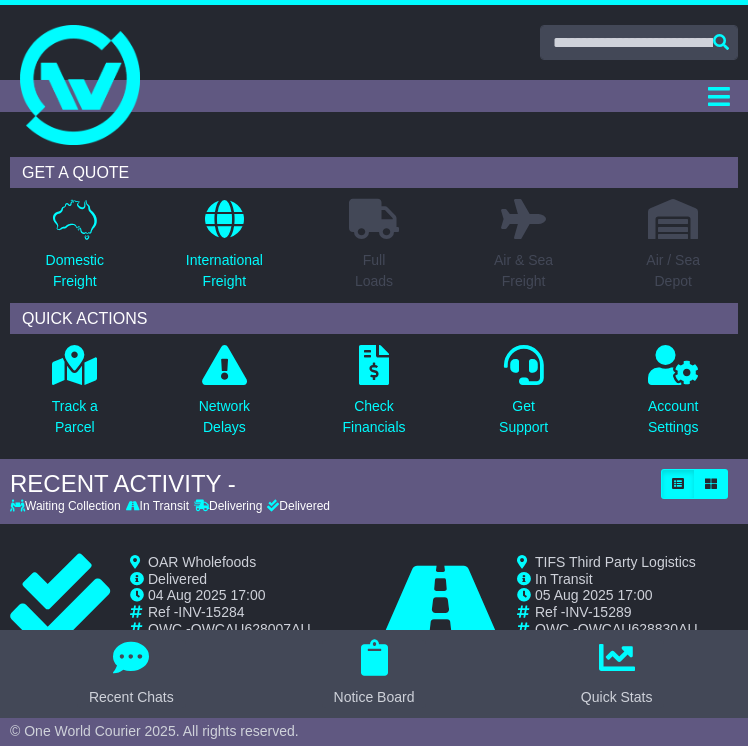 scroll, scrollTop: 0, scrollLeft: 0, axis: both 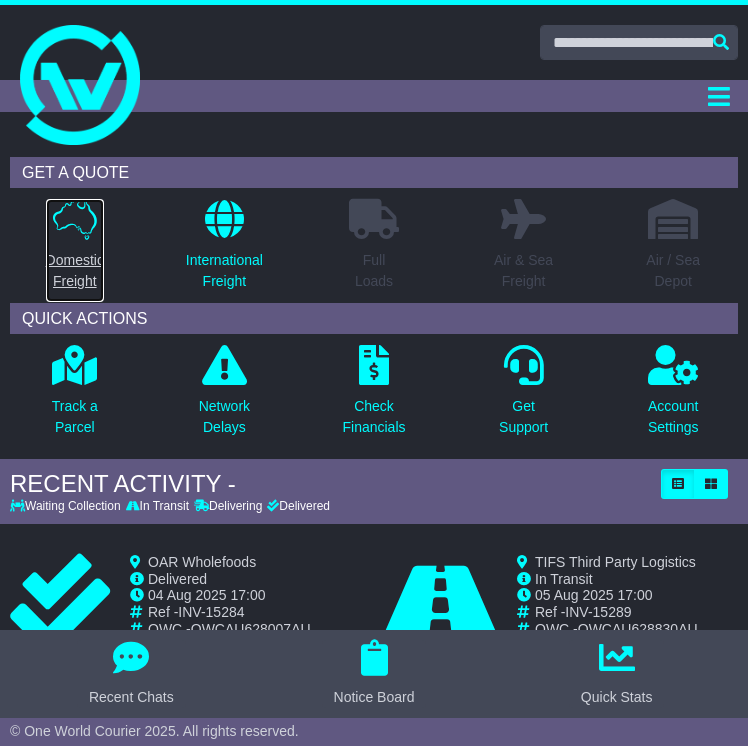 click on "Domestic Freight" at bounding box center [75, 271] 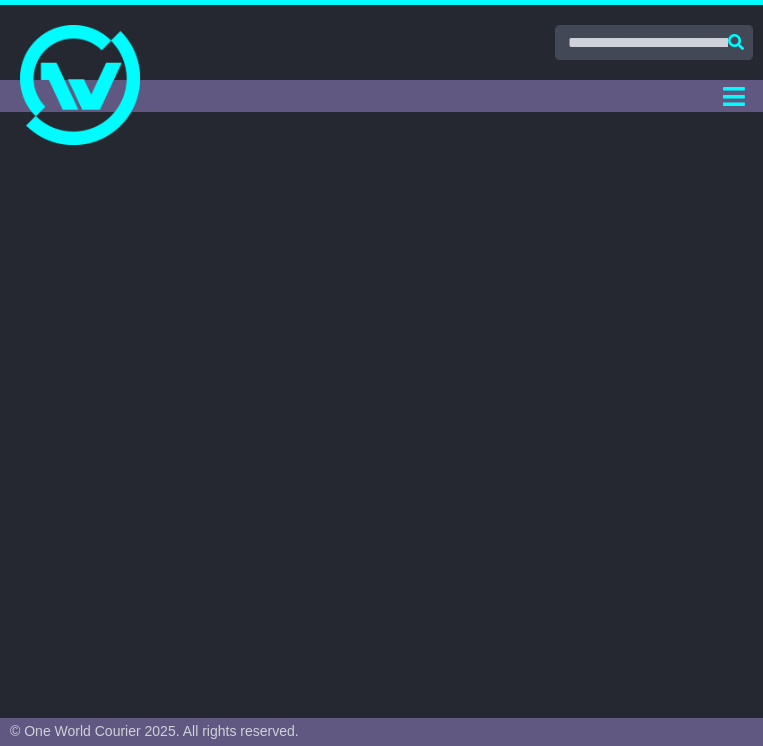 scroll, scrollTop: 0, scrollLeft: 0, axis: both 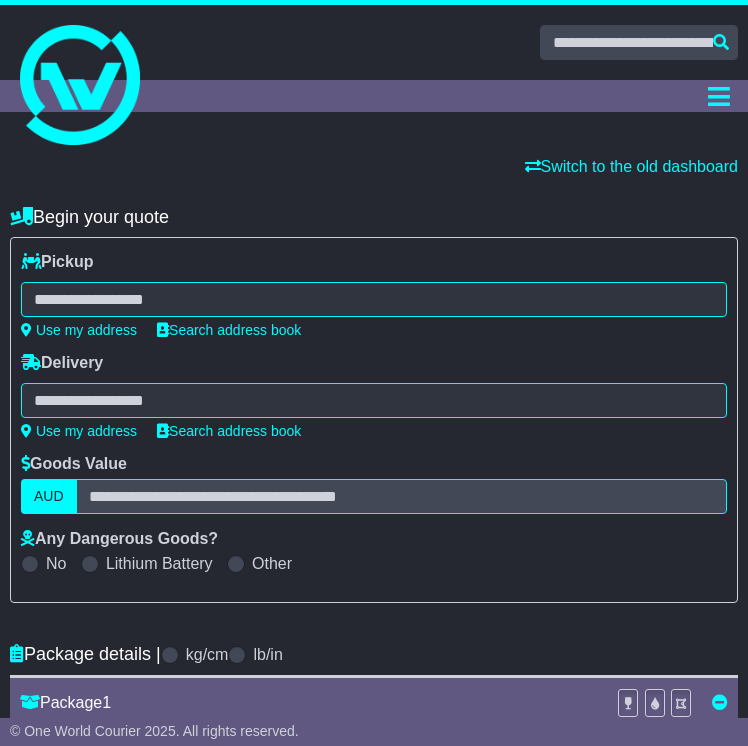 click at bounding box center (374, 299) 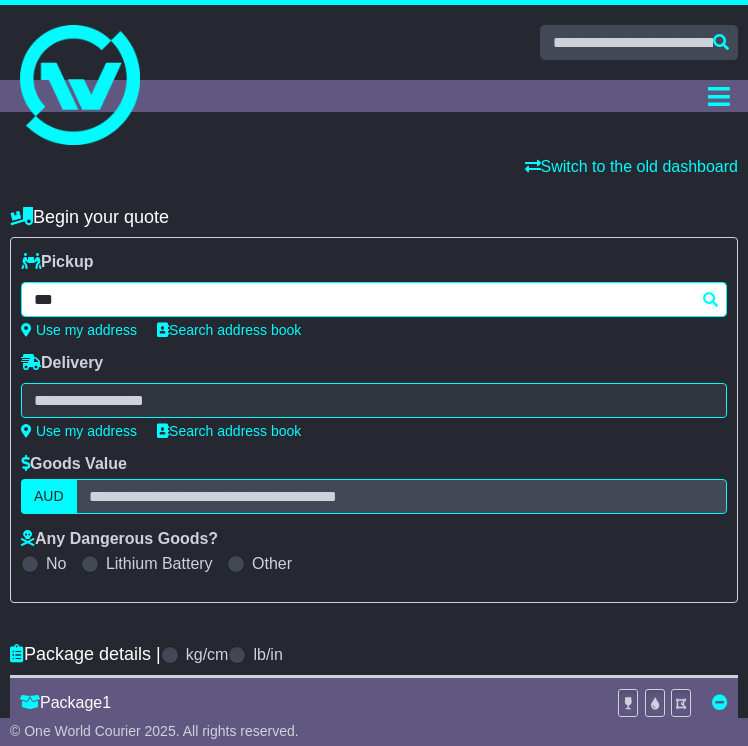 type on "****" 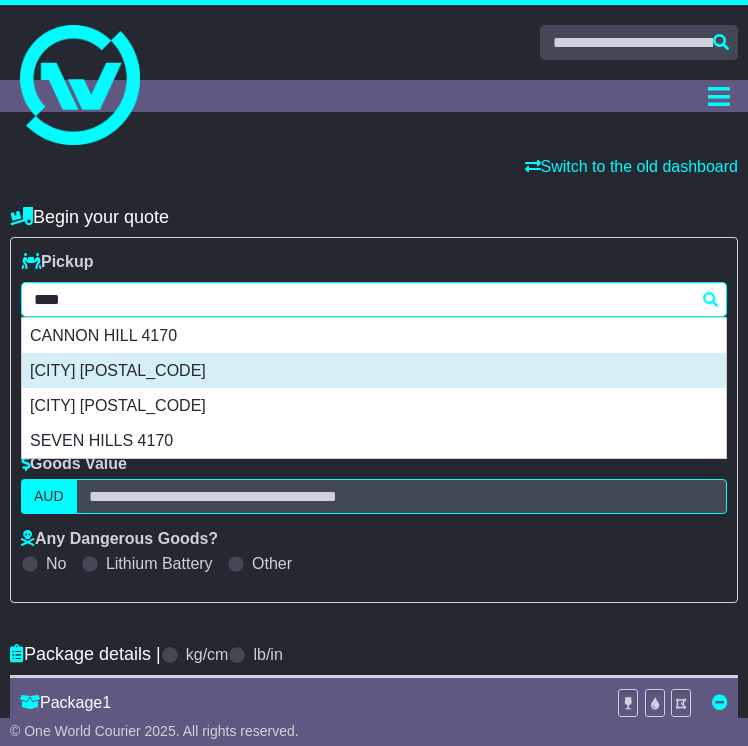 click on "[CITY] [POSTAL_CODE]" at bounding box center (374, 370) 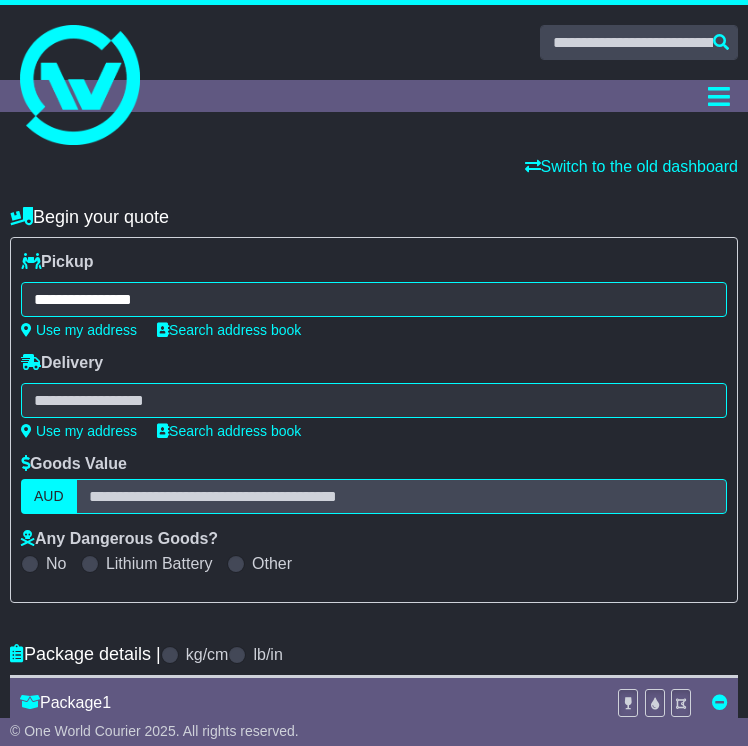 type on "**********" 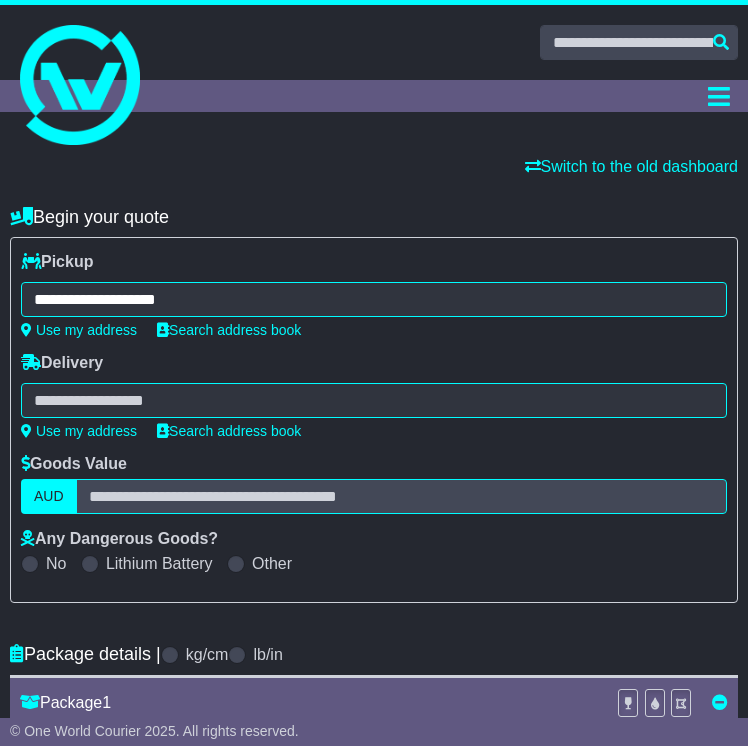 click on "**********" at bounding box center (374, 396) 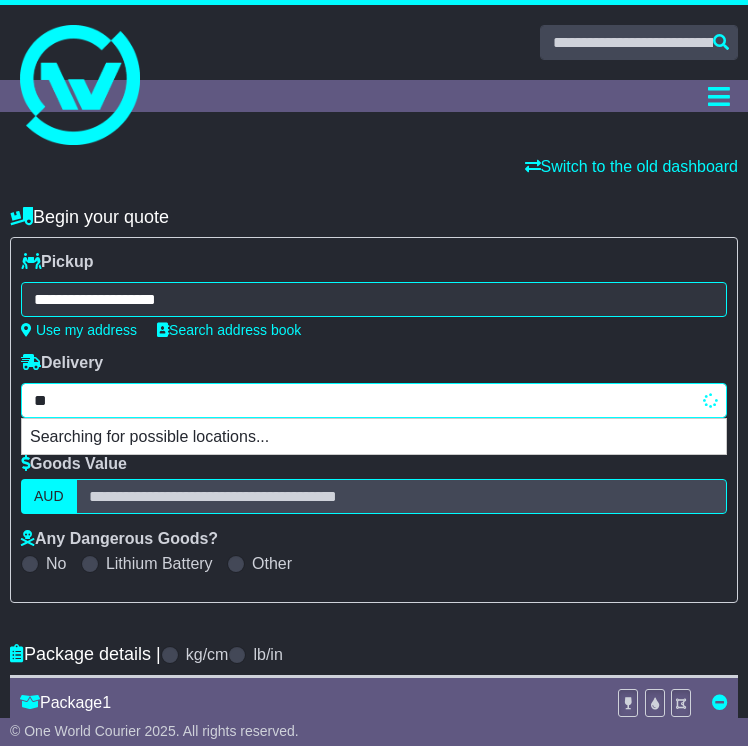 type on "*" 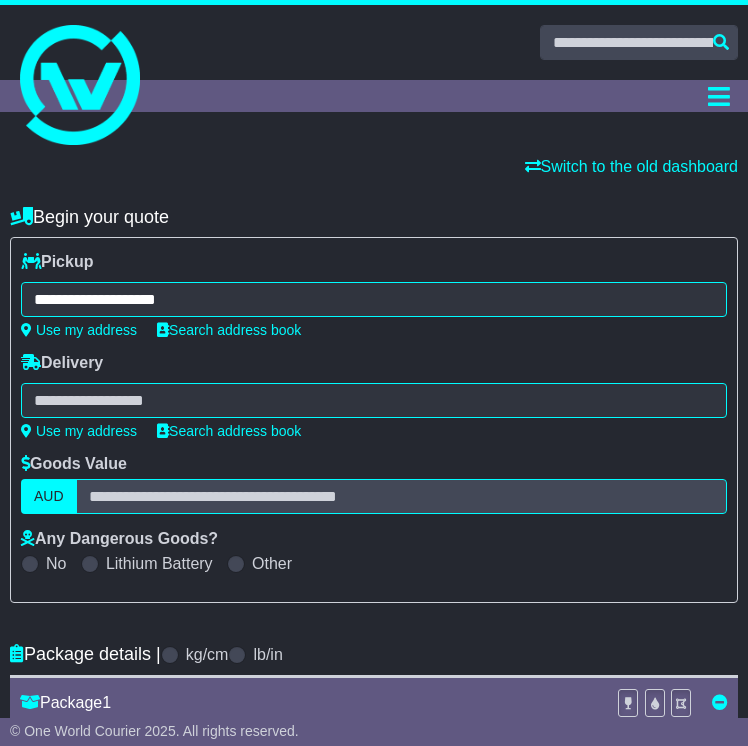click on "**********" at bounding box center (374, 302) 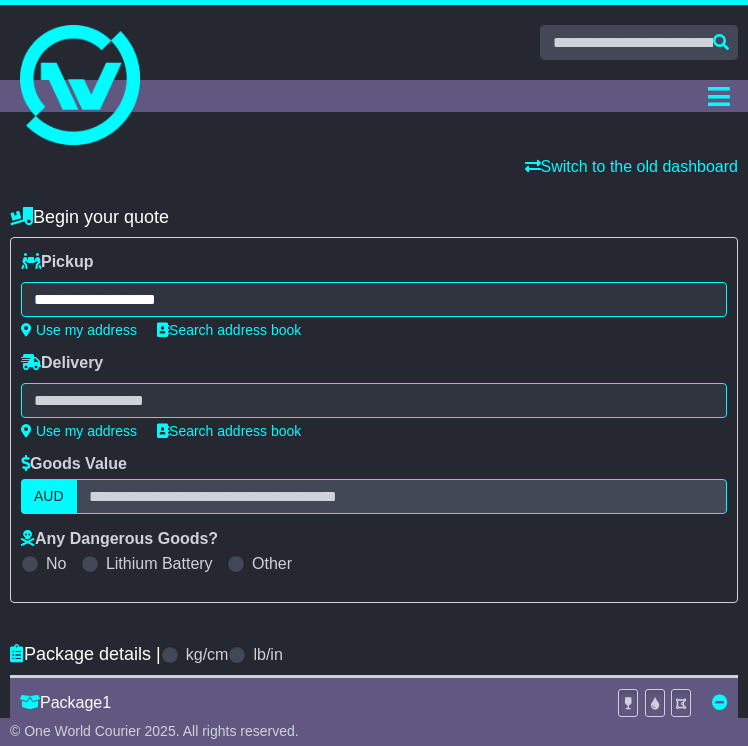 click on "****** [CITY] [CITY] [POSTAL_CODE] [CITY] [POSTAL_CODE]" at bounding box center (374, 400) 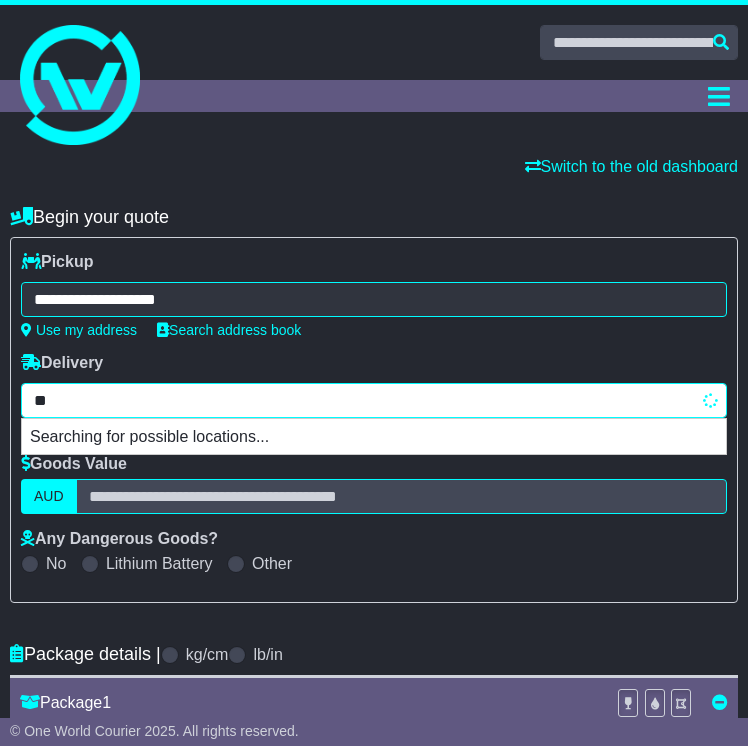 type on "*" 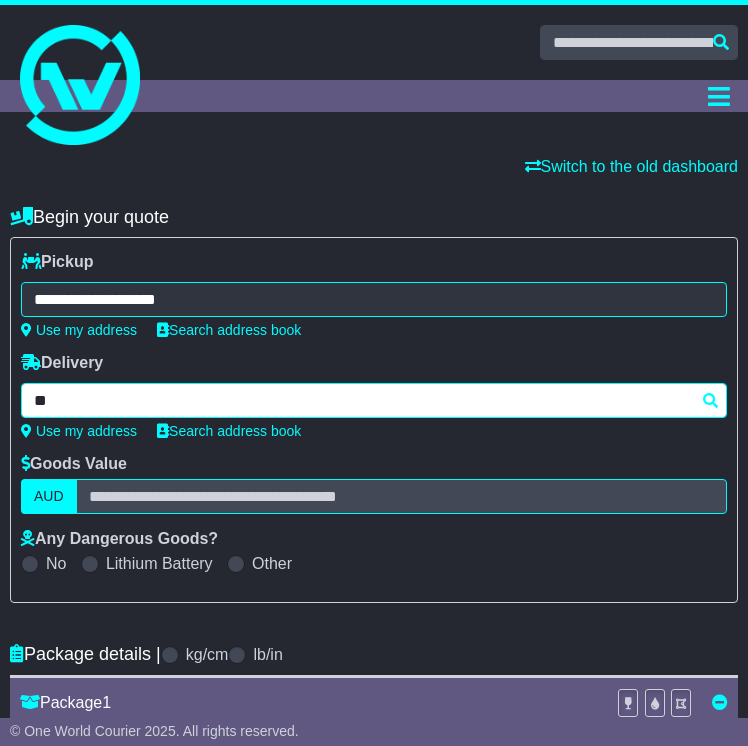 type on "*" 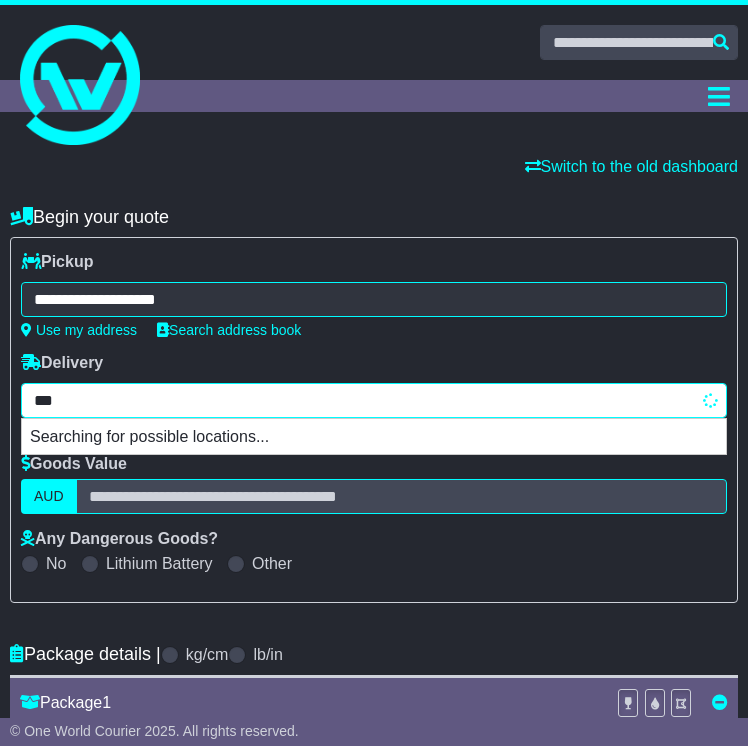 type on "****" 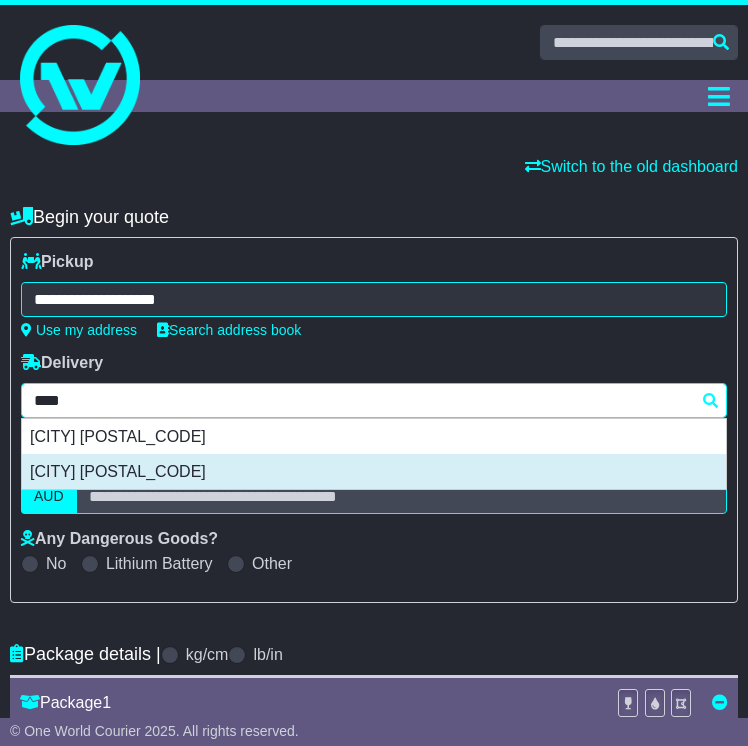 click on "[CITY] [POSTAL_CODE]" at bounding box center [374, 471] 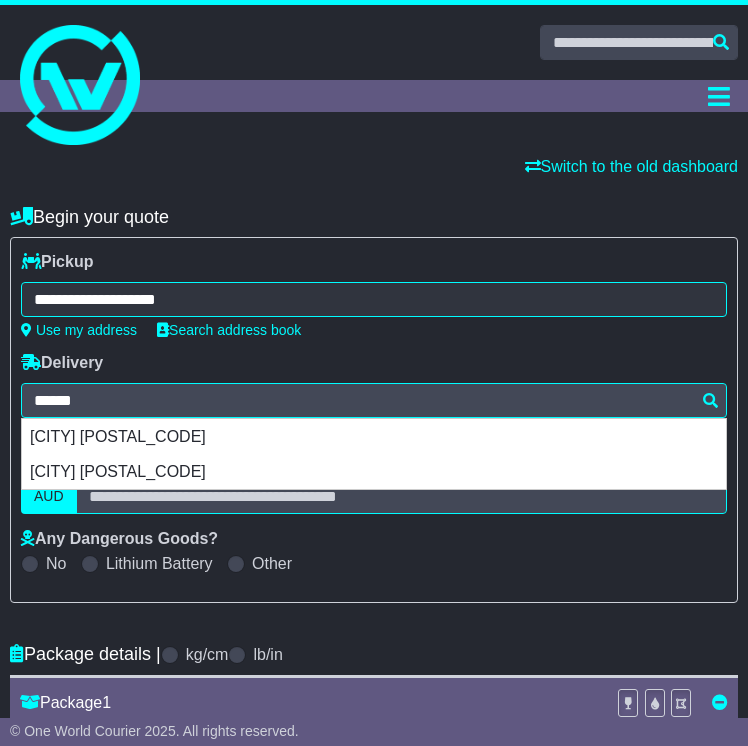 type on "**********" 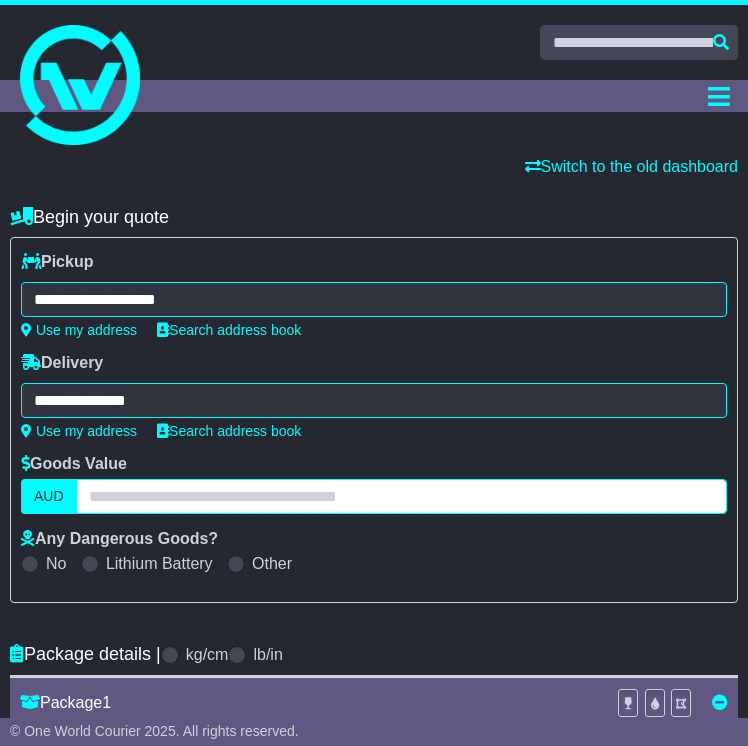click at bounding box center (401, 496) 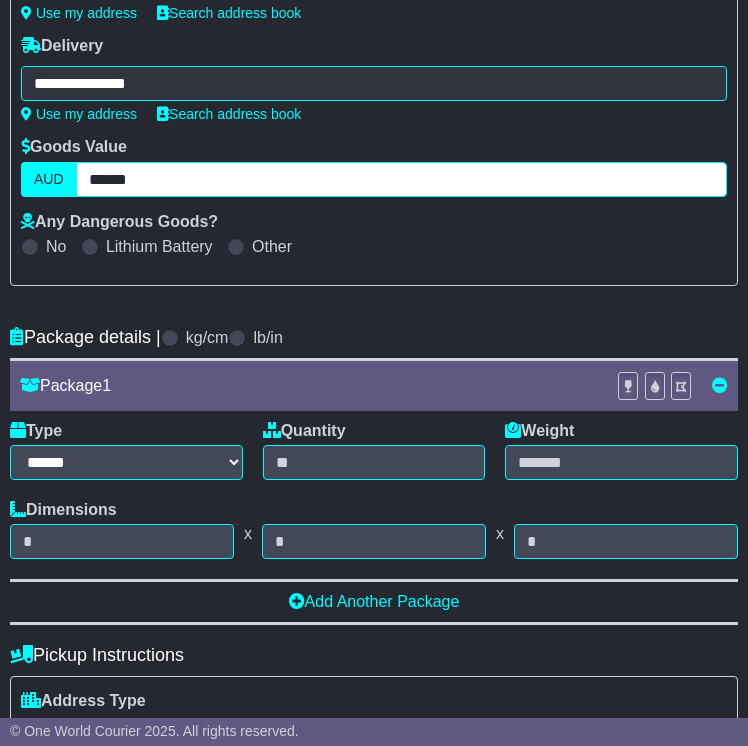 scroll, scrollTop: 400, scrollLeft: 0, axis: vertical 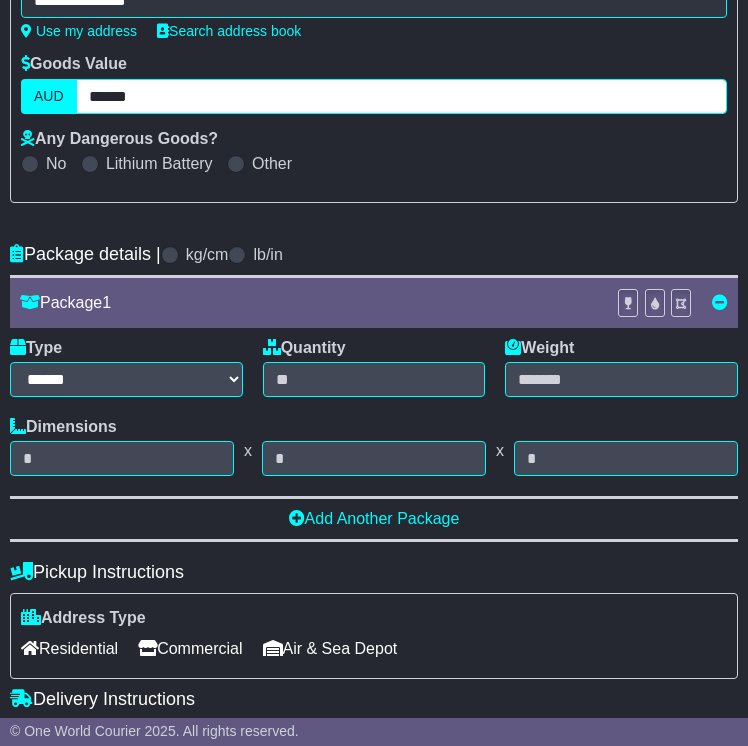 type on "******" 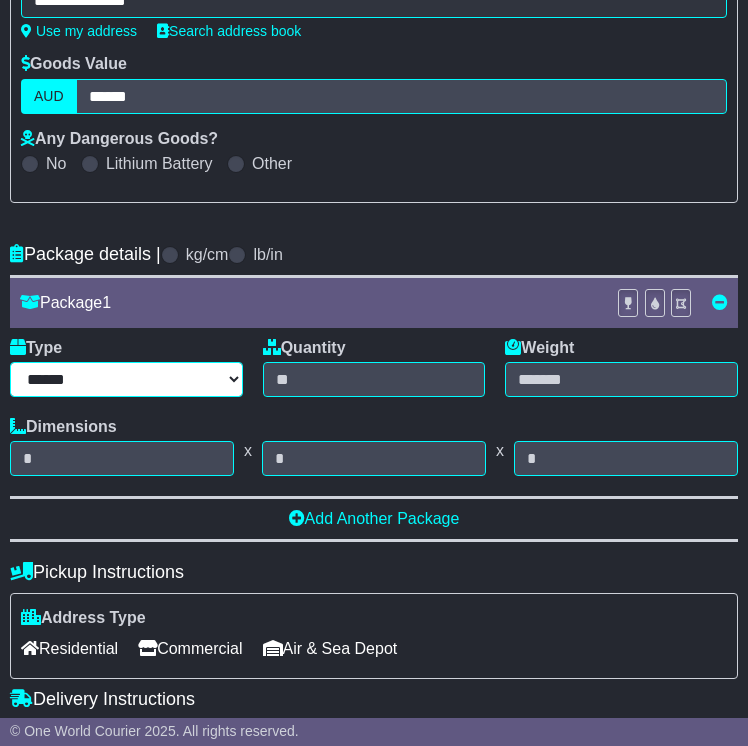 drag, startPoint x: 209, startPoint y: 365, endPoint x: 204, endPoint y: 378, distance: 13.928389 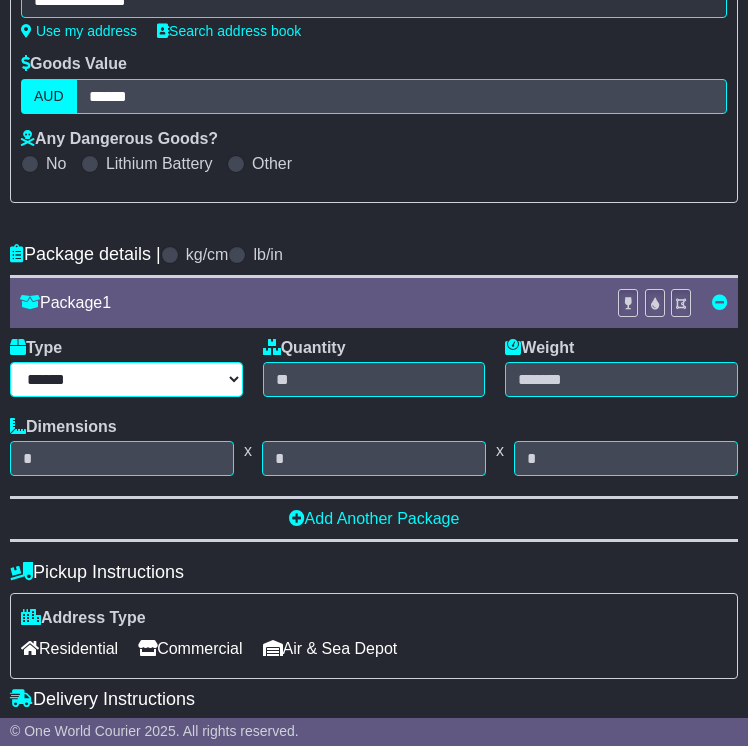 select on "****" 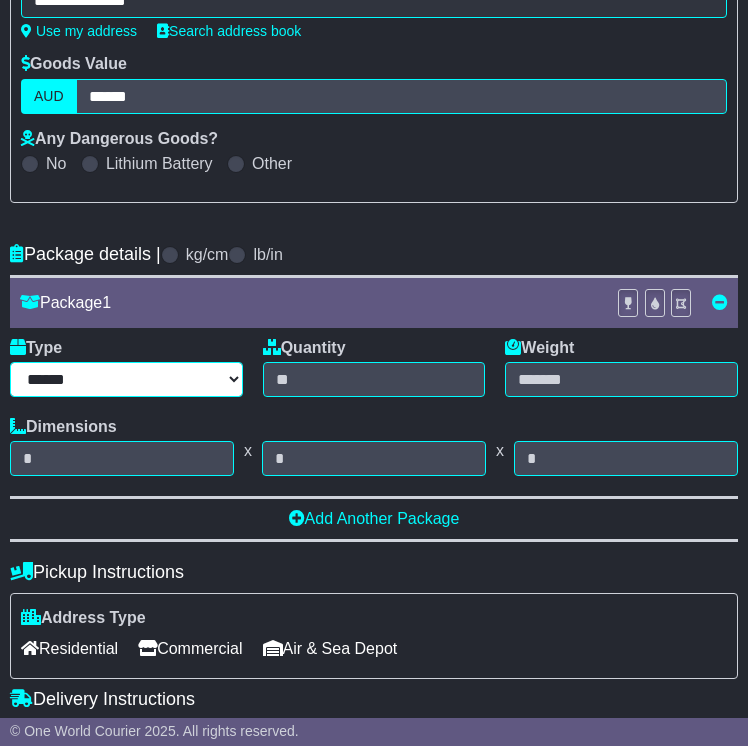 click on "****** ****** *** ******** ***** **** **** ****** *** *******" at bounding box center [126, 379] 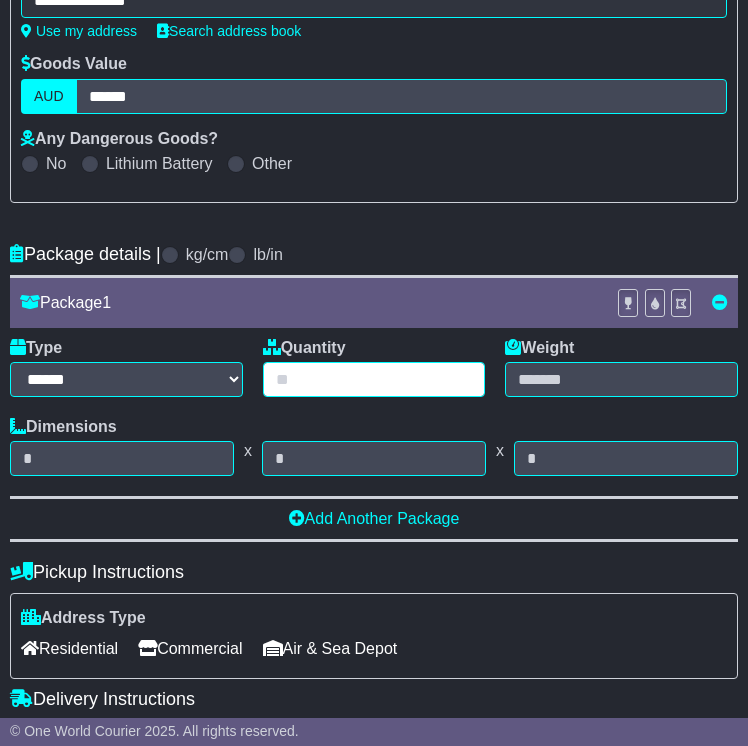 click at bounding box center [374, 379] 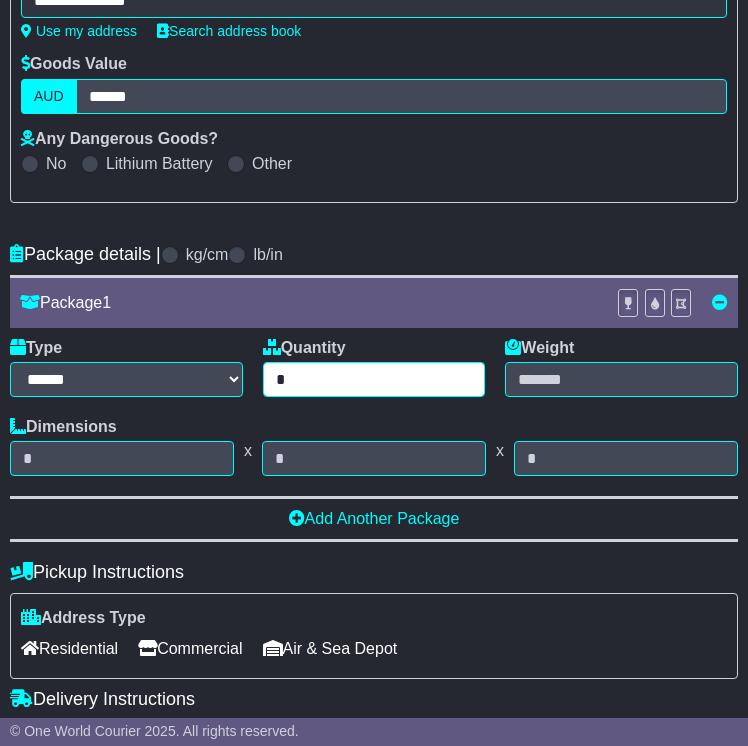 type on "*" 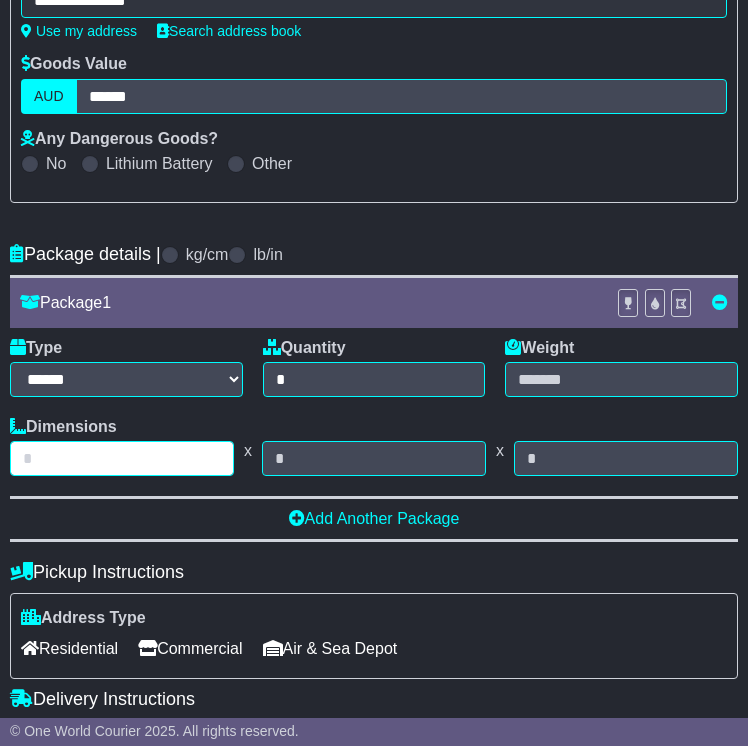 click at bounding box center (122, 458) 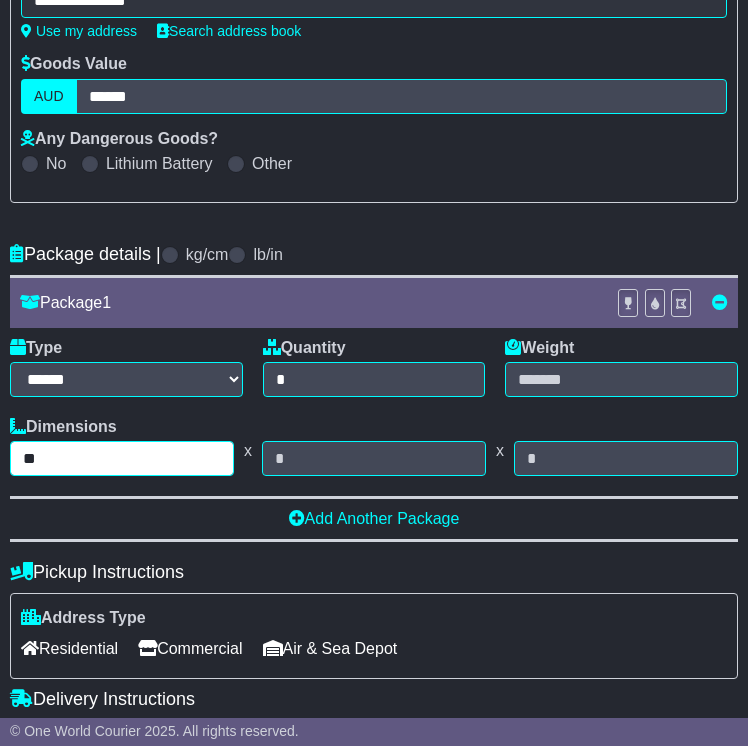 type on "**" 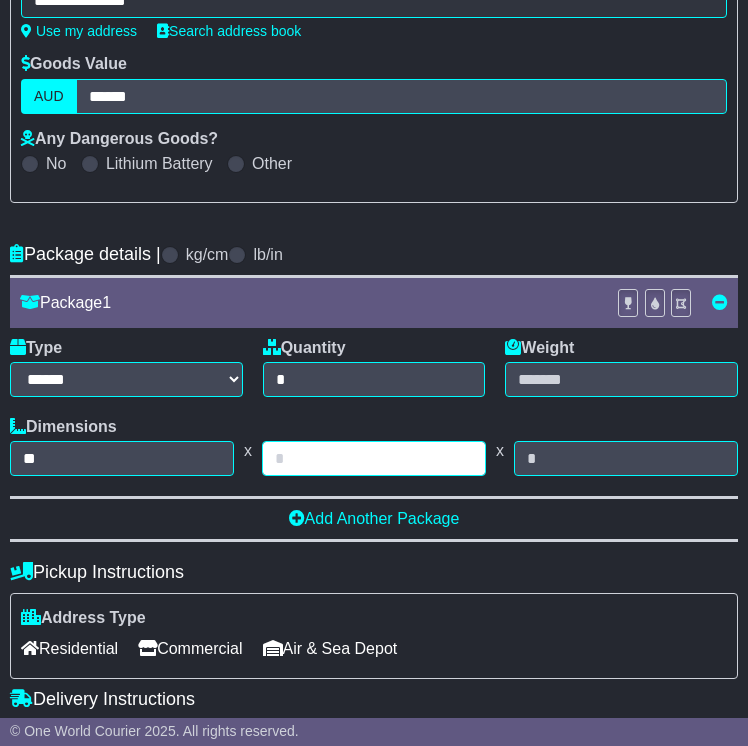 click at bounding box center [374, 458] 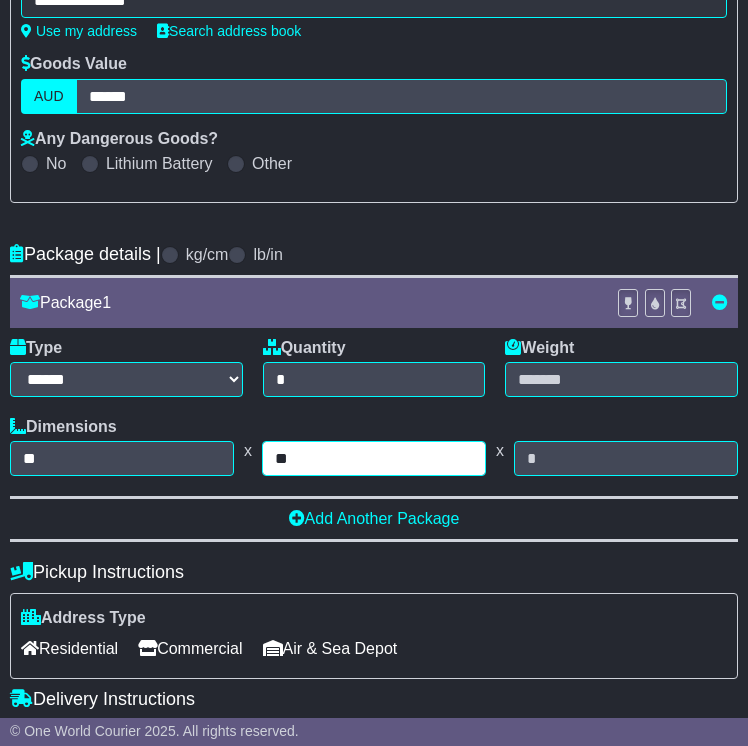 type on "**" 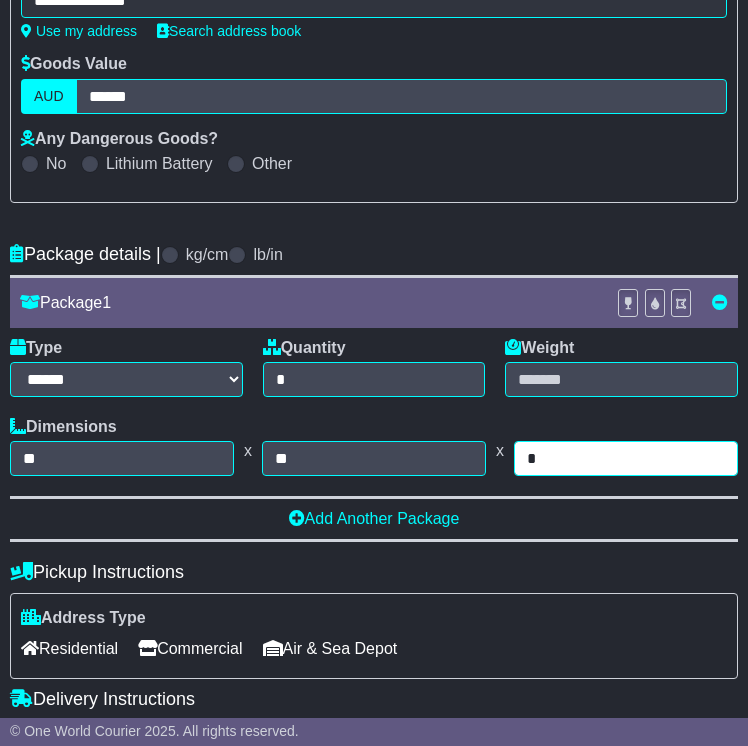 click on "*" at bounding box center [626, 458] 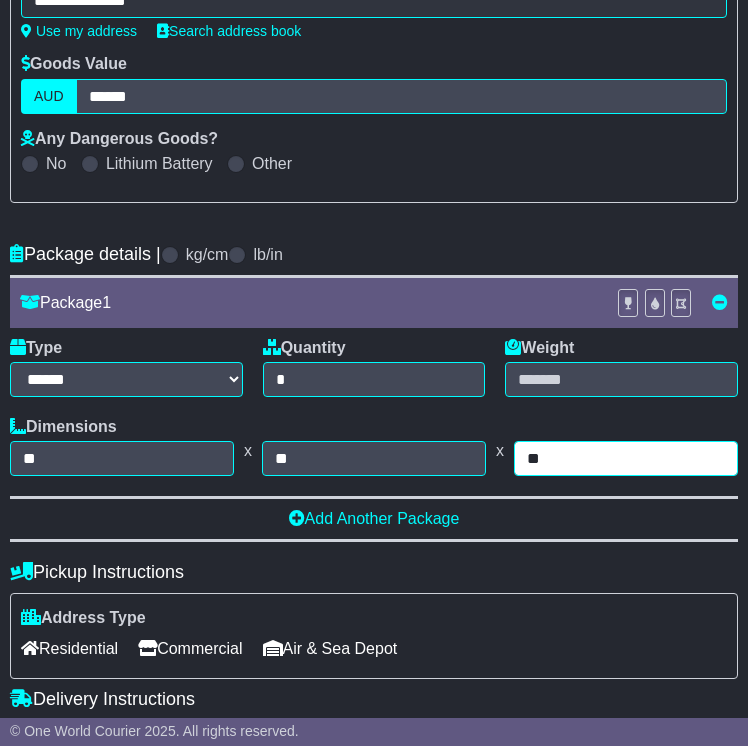 type on "**" 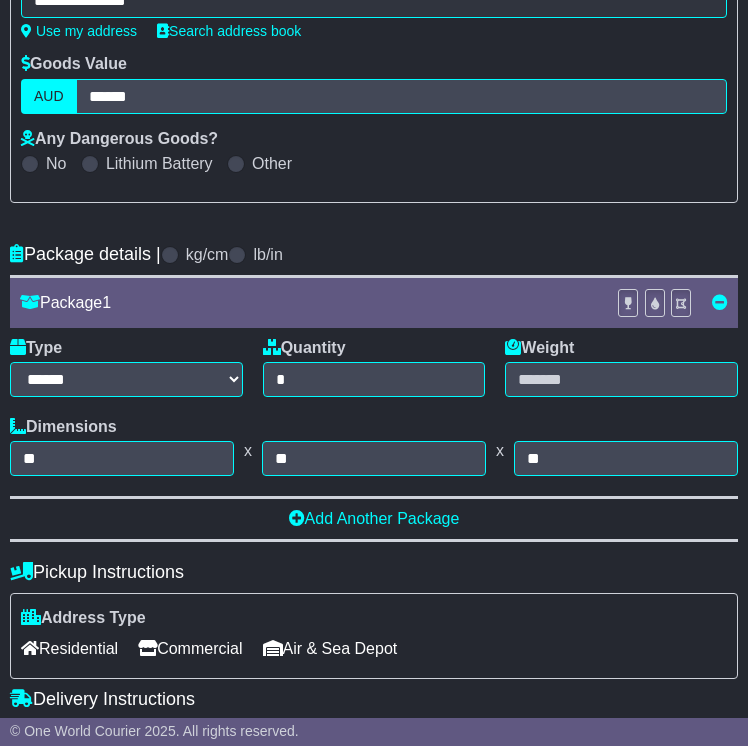 click on "Weight" at bounding box center (621, 367) 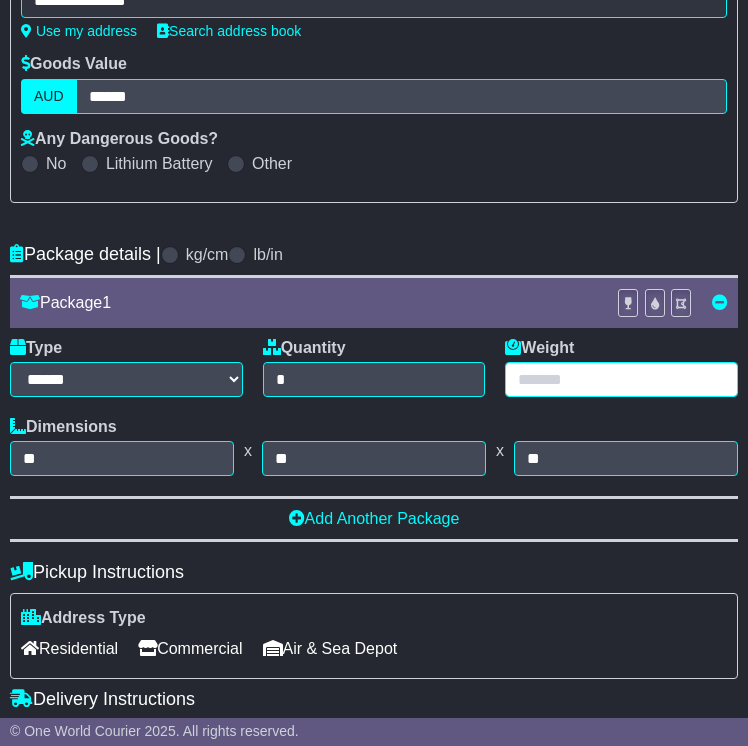 click at bounding box center (621, 379) 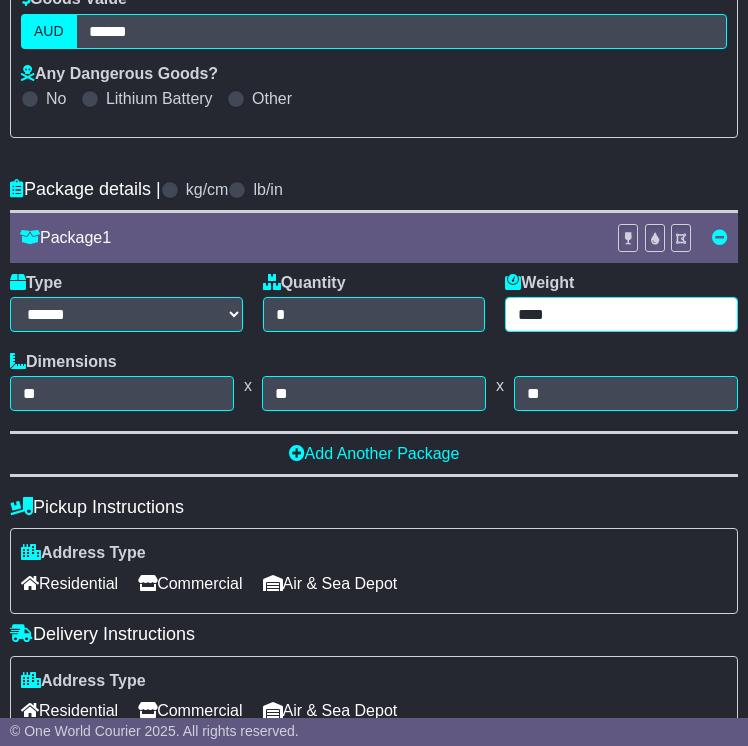scroll, scrollTop: 500, scrollLeft: 0, axis: vertical 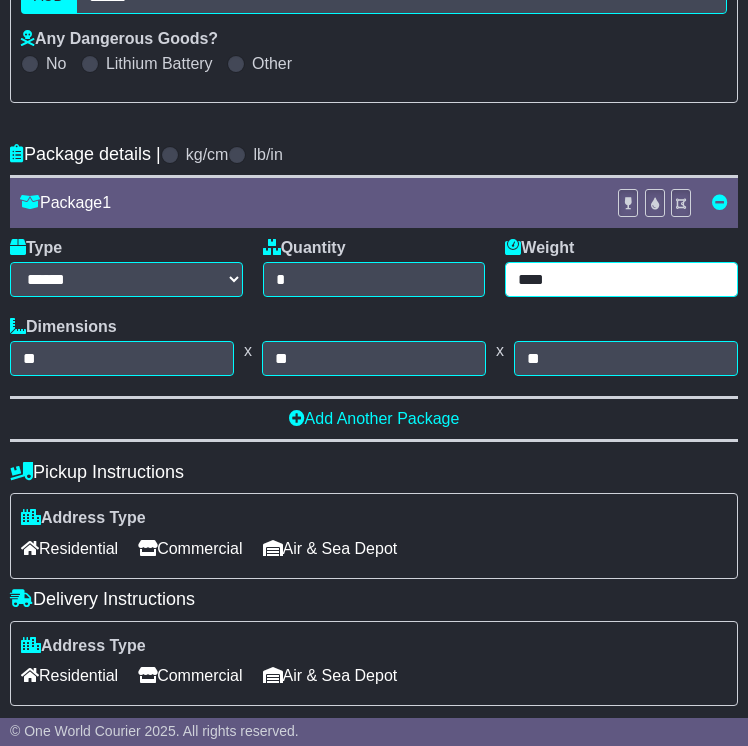 type on "****" 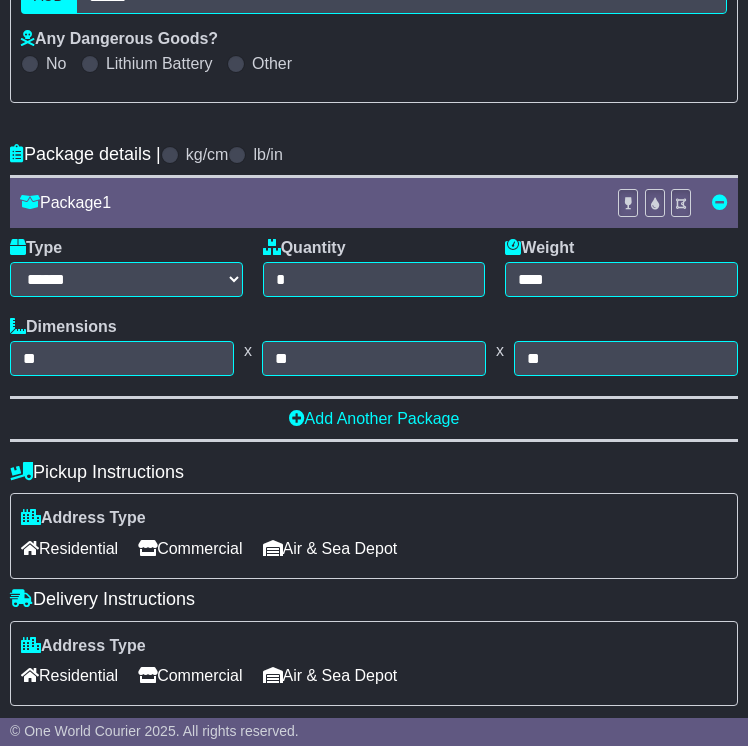 click on "Commercial" at bounding box center (190, 548) 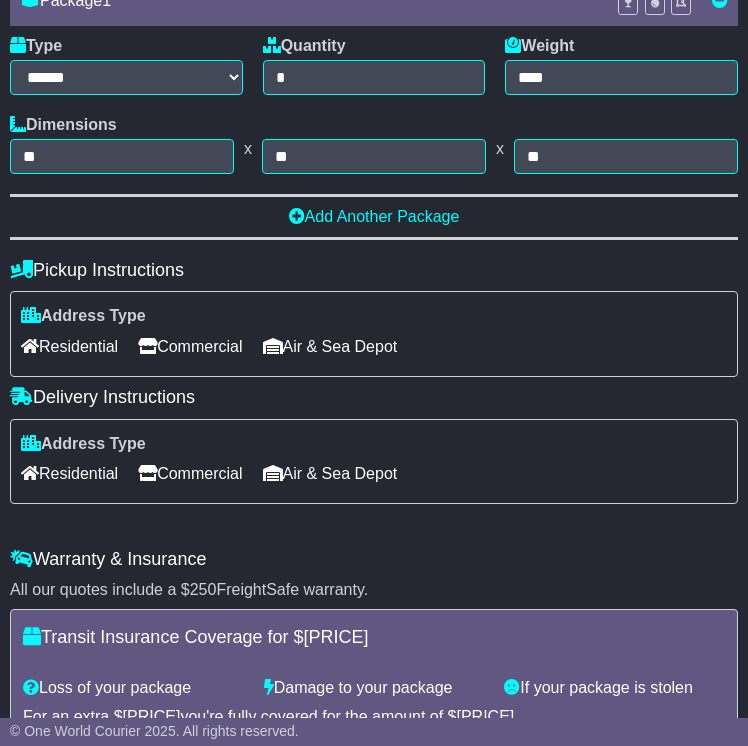 scroll, scrollTop: 900, scrollLeft: 0, axis: vertical 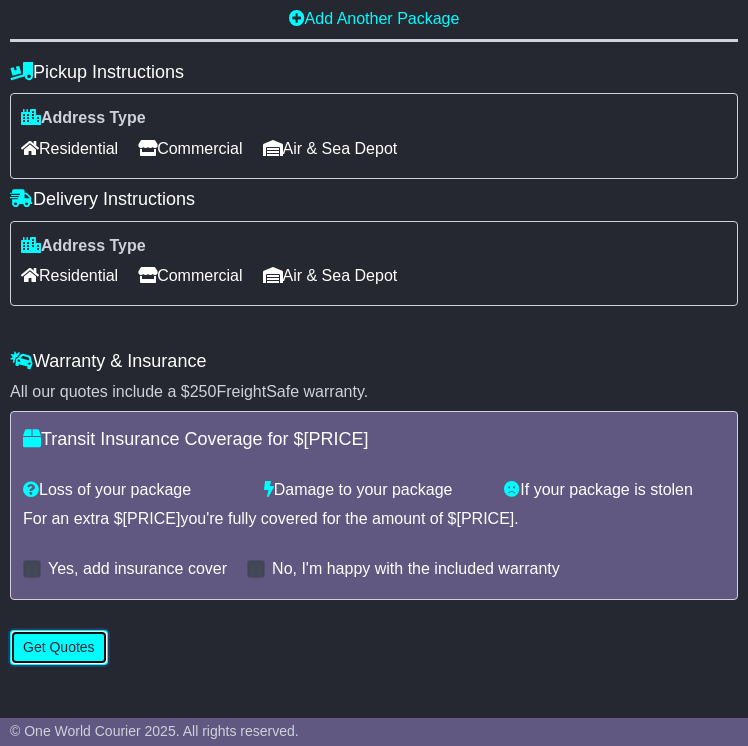 click on "Get Quotes" at bounding box center [59, 647] 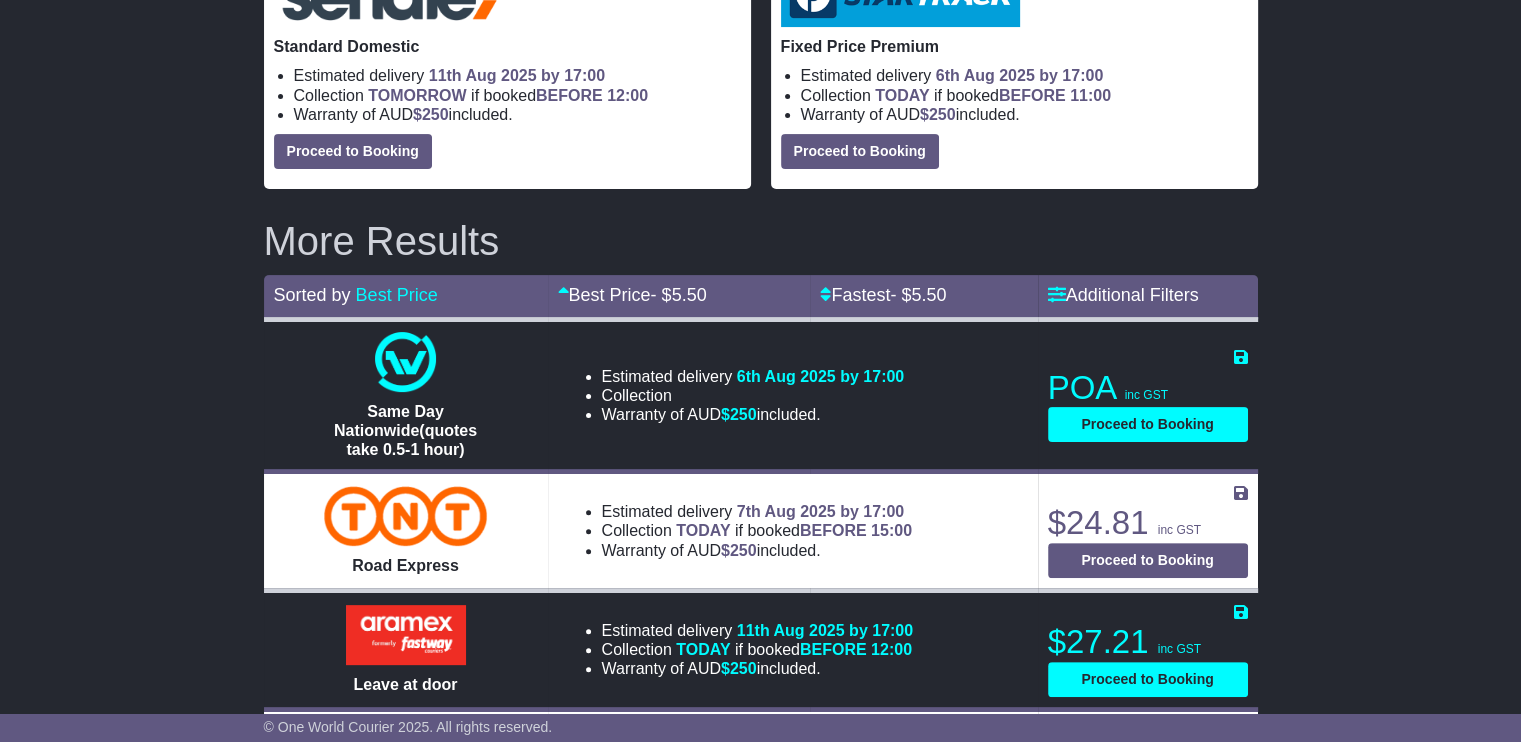 scroll, scrollTop: 600, scrollLeft: 0, axis: vertical 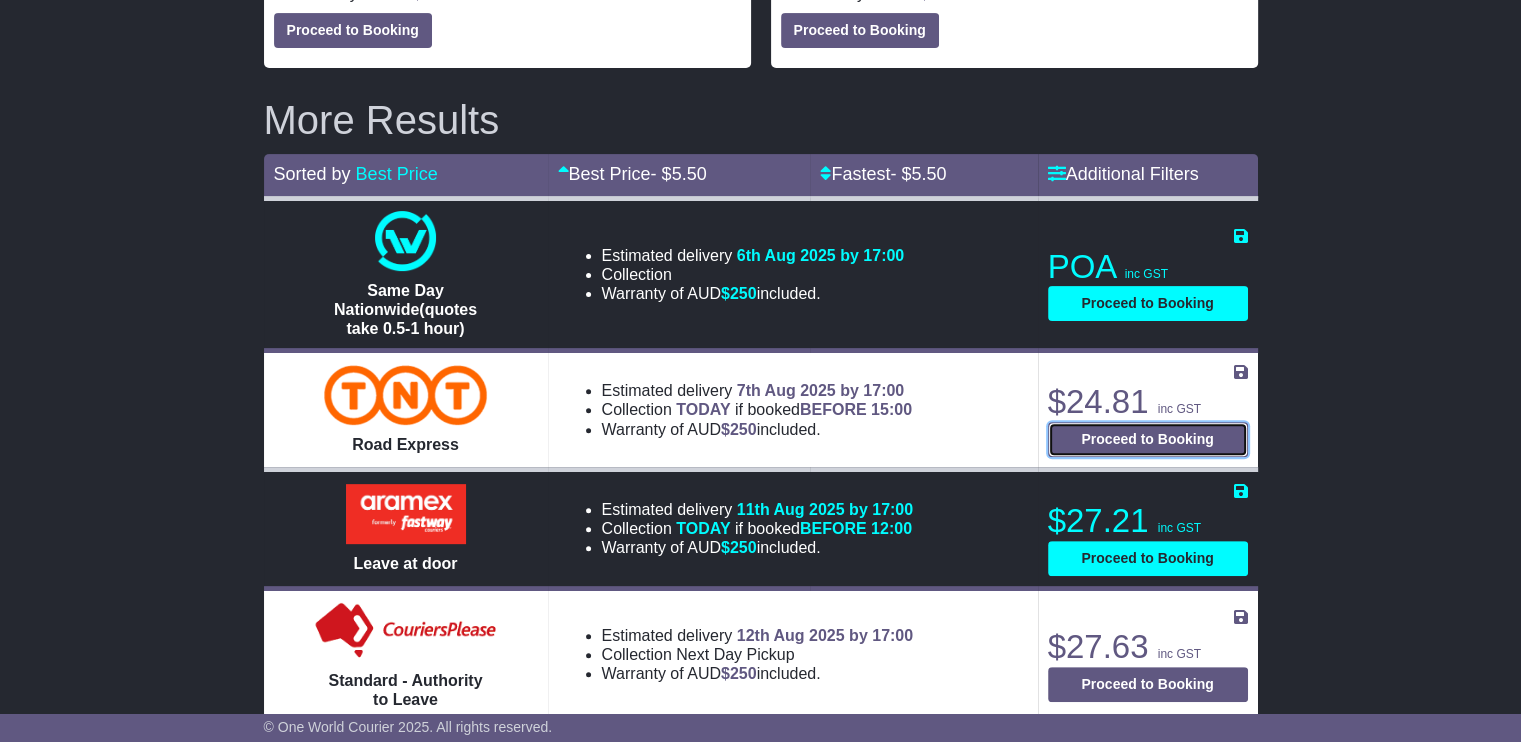 click on "Proceed to Booking" at bounding box center (1148, 439) 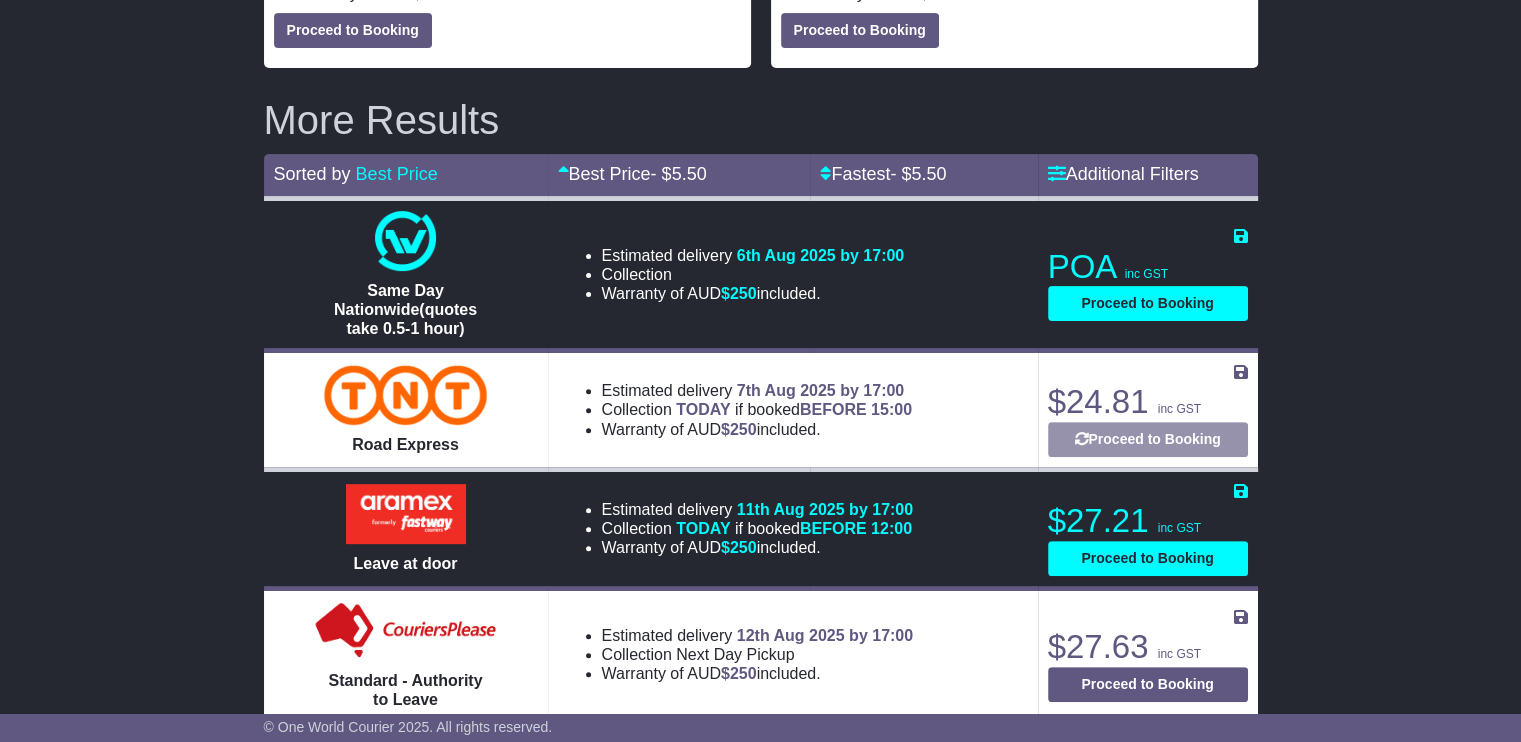 select on "****" 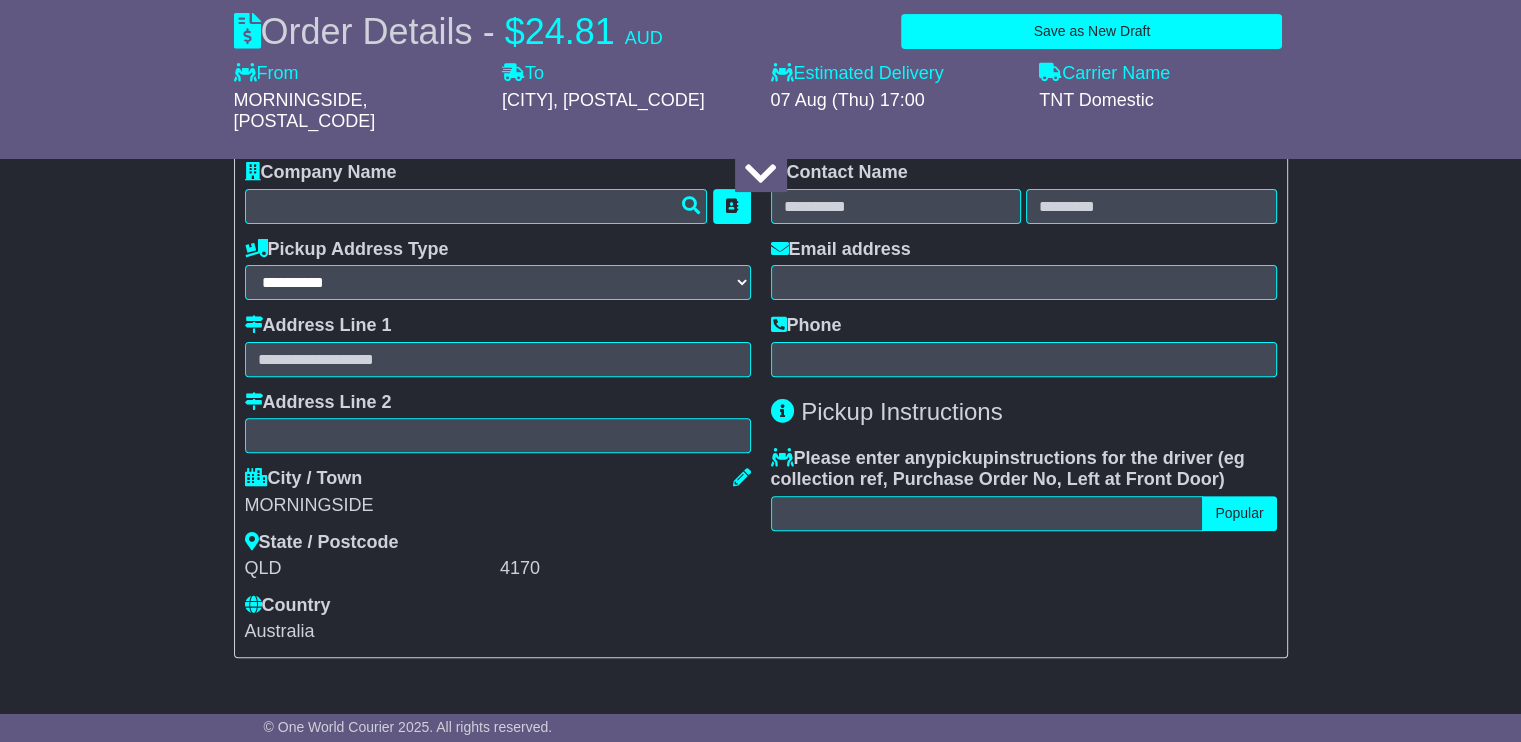 select 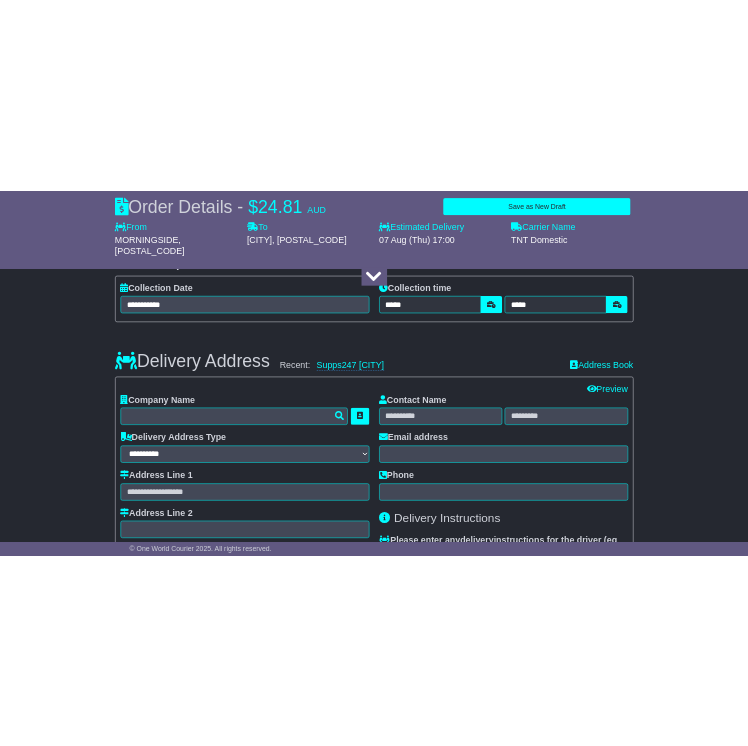 scroll, scrollTop: 1300, scrollLeft: 0, axis: vertical 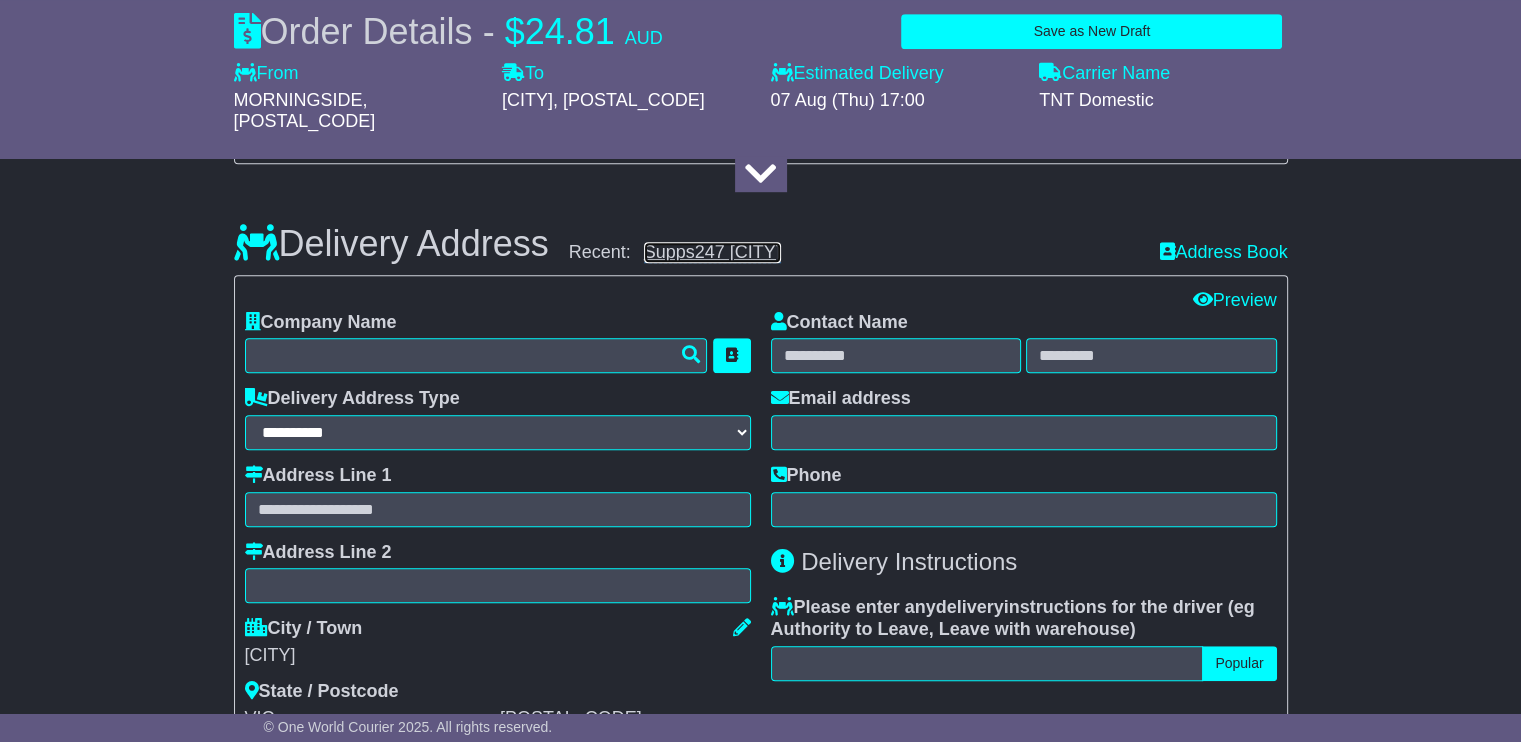 click on "Supps247 [CITY]" at bounding box center (712, 252) 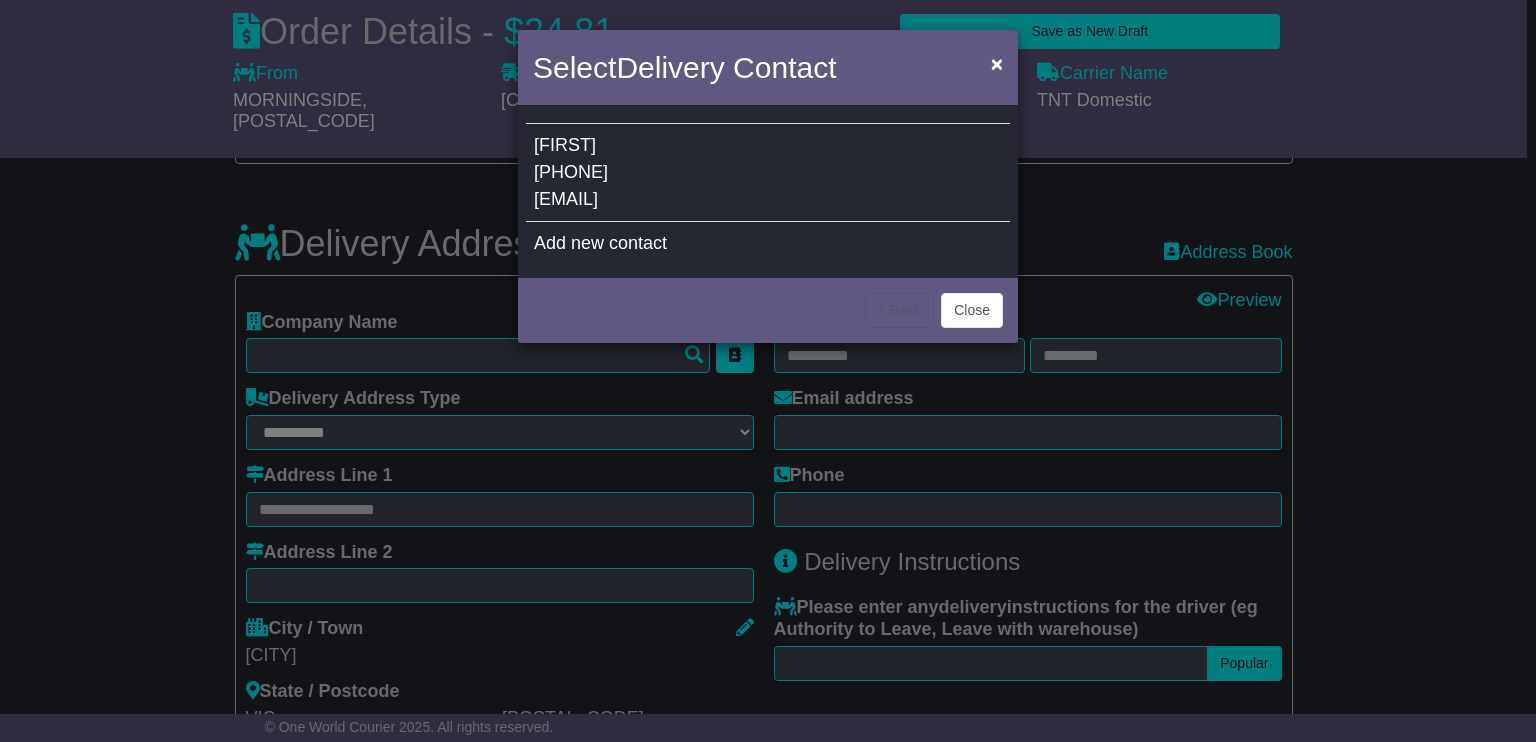 click on "[FIRST]
[PHONE]
[EMAIL]" at bounding box center (768, 173) 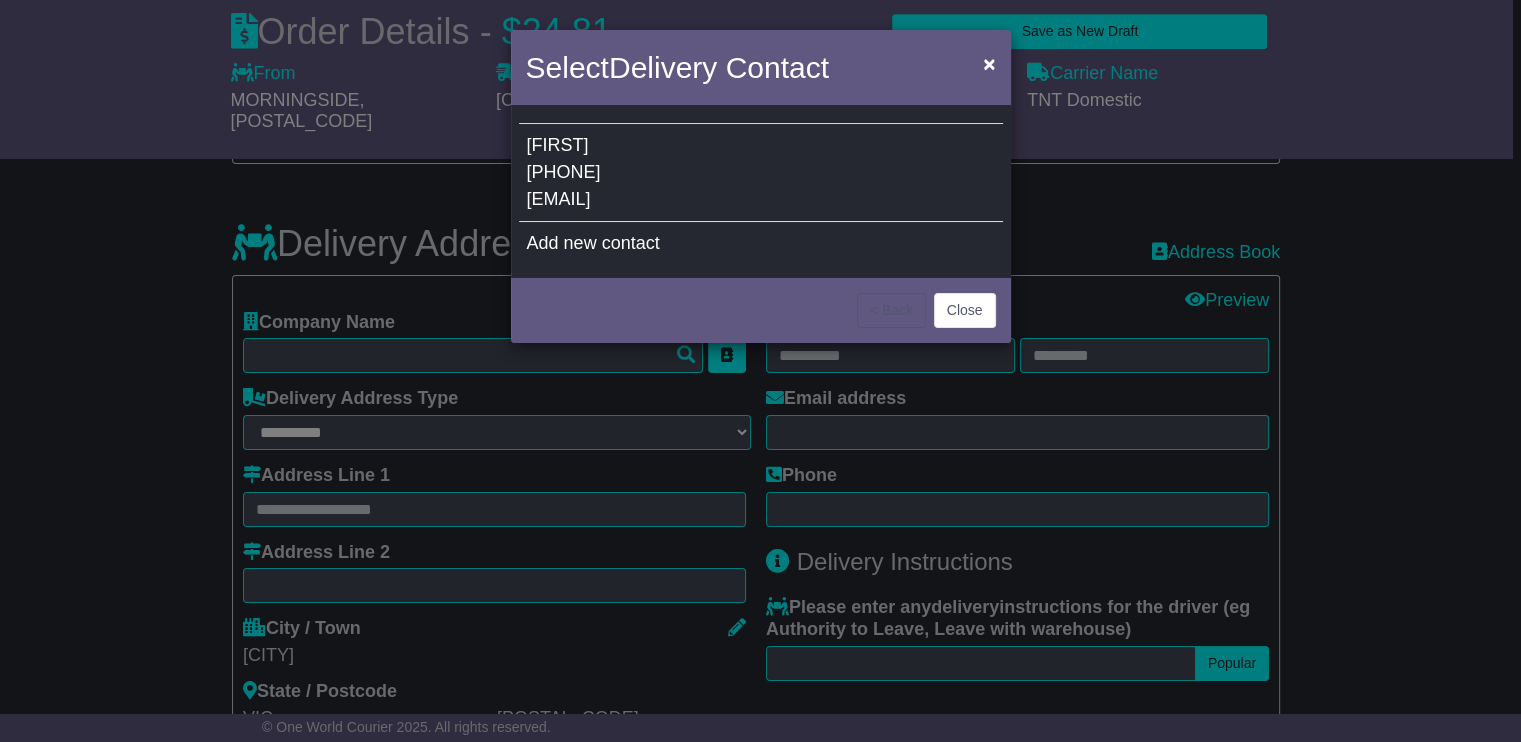 type on "**********" 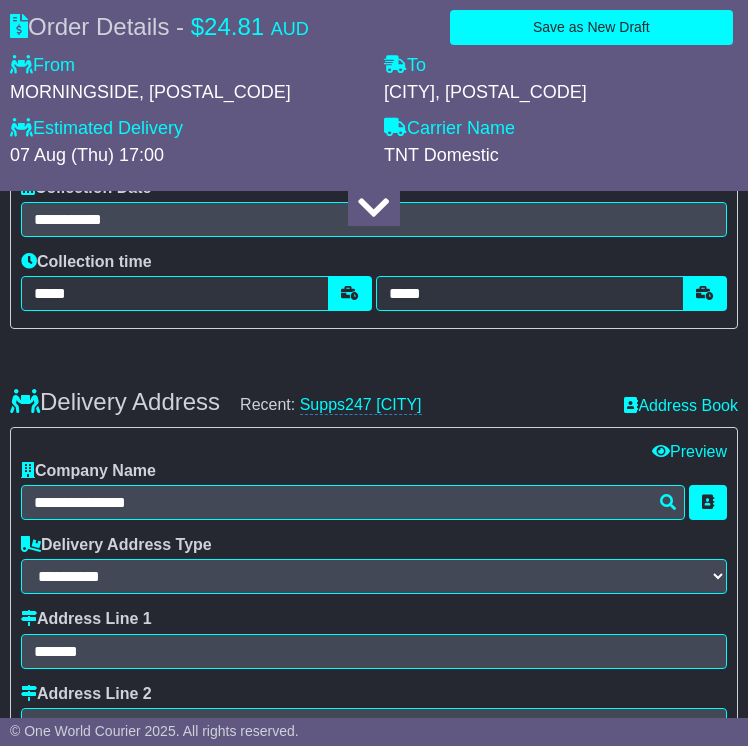 scroll, scrollTop: 1800, scrollLeft: 0, axis: vertical 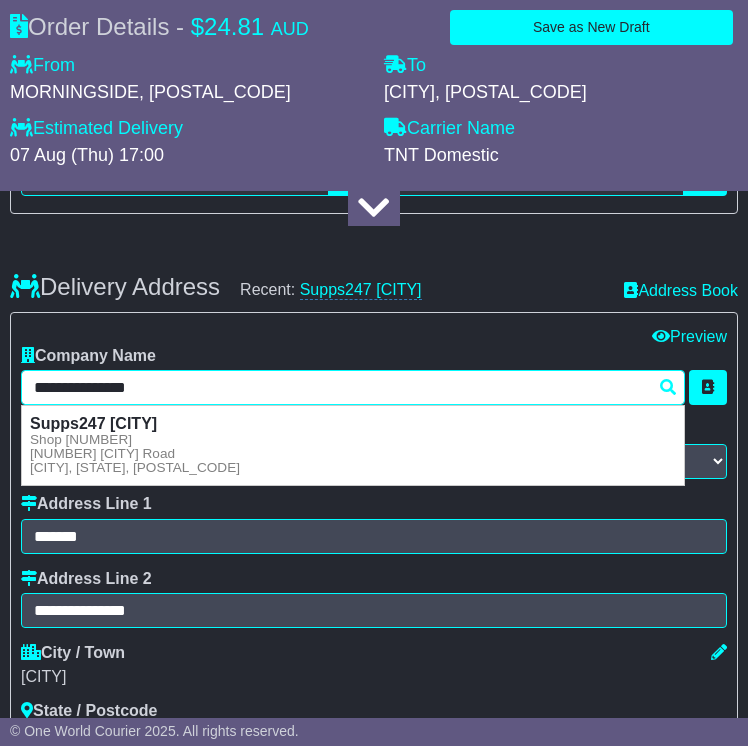 drag, startPoint x: 166, startPoint y: 381, endPoint x: 33, endPoint y: 388, distance: 133.18408 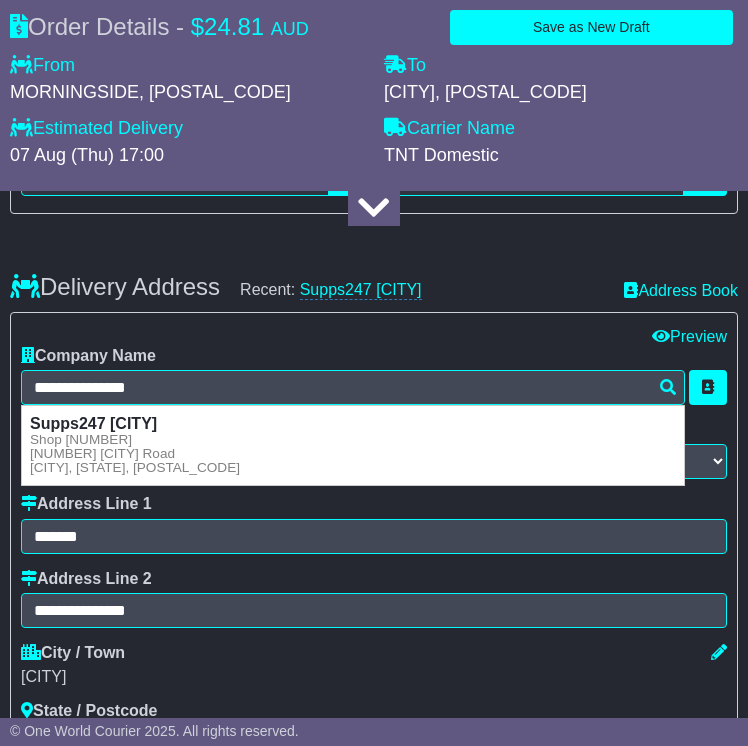 click on "Delivery Address
Recent:
Supps247 [CITY]
Address Book" at bounding box center (374, 272) 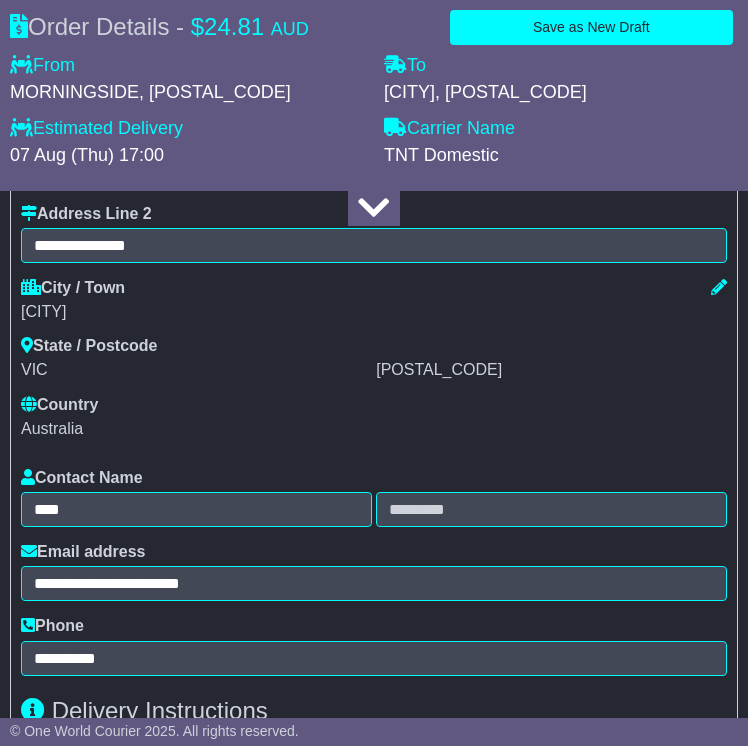 scroll, scrollTop: 2200, scrollLeft: 0, axis: vertical 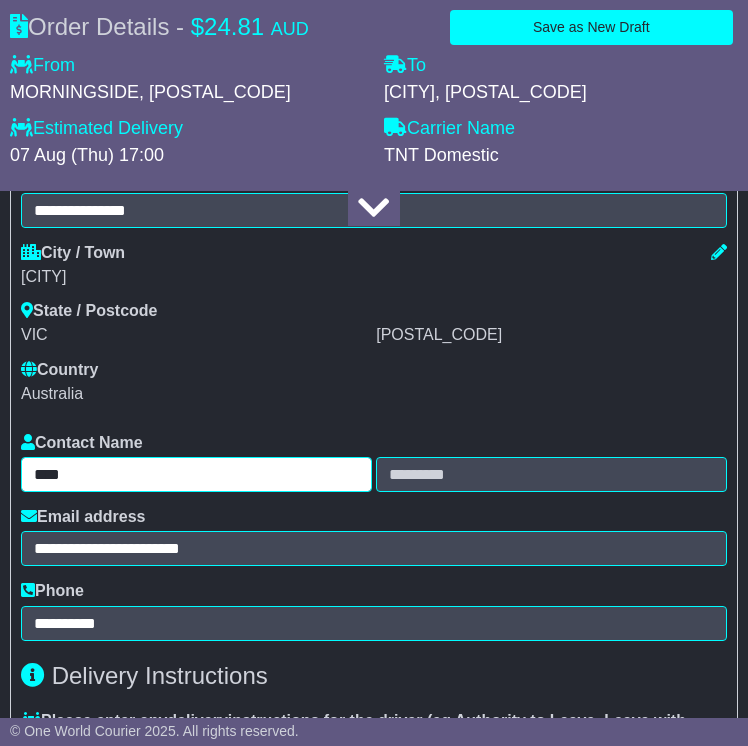 drag, startPoint x: 72, startPoint y: 475, endPoint x: 23, endPoint y: 475, distance: 49 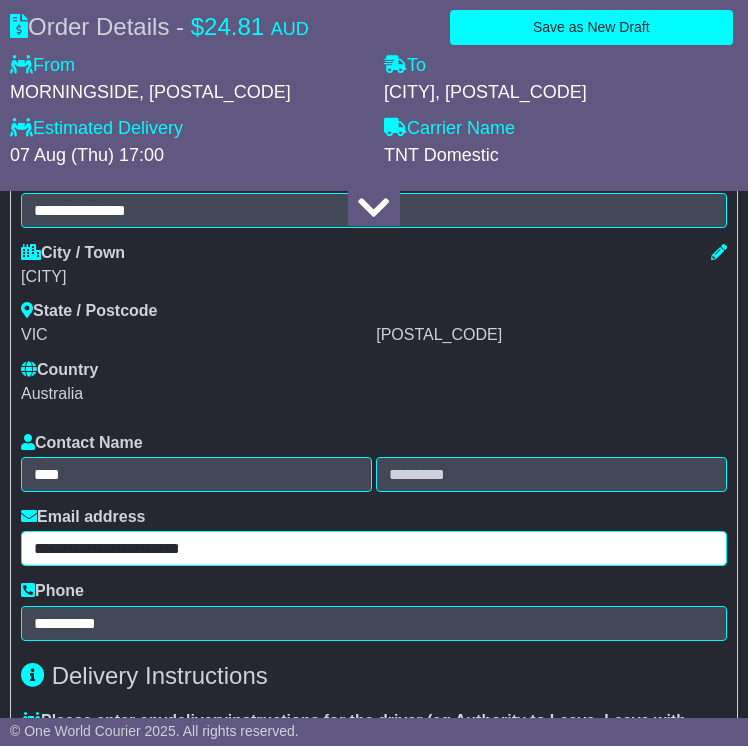 drag, startPoint x: 242, startPoint y: 545, endPoint x: 33, endPoint y: 567, distance: 210.15471 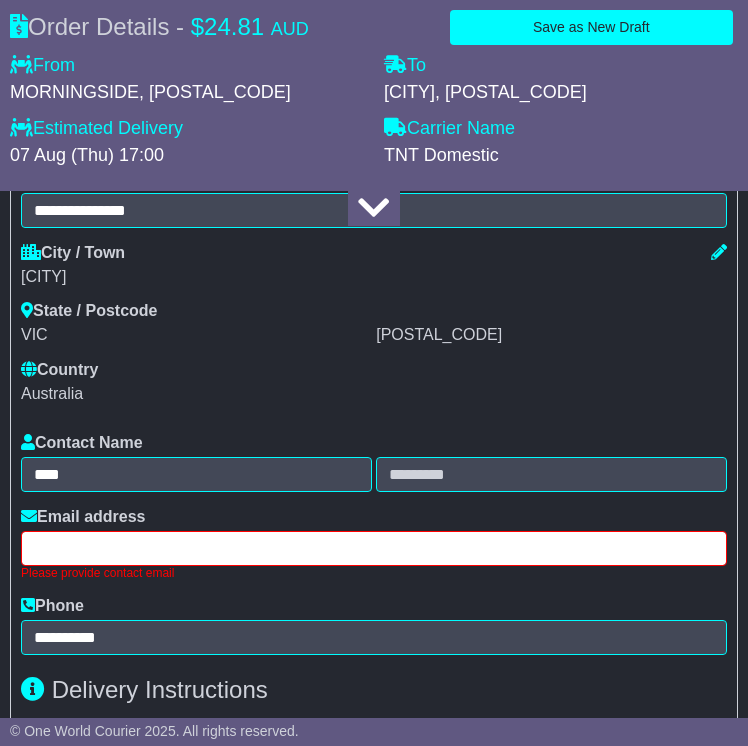 click at bounding box center [374, 548] 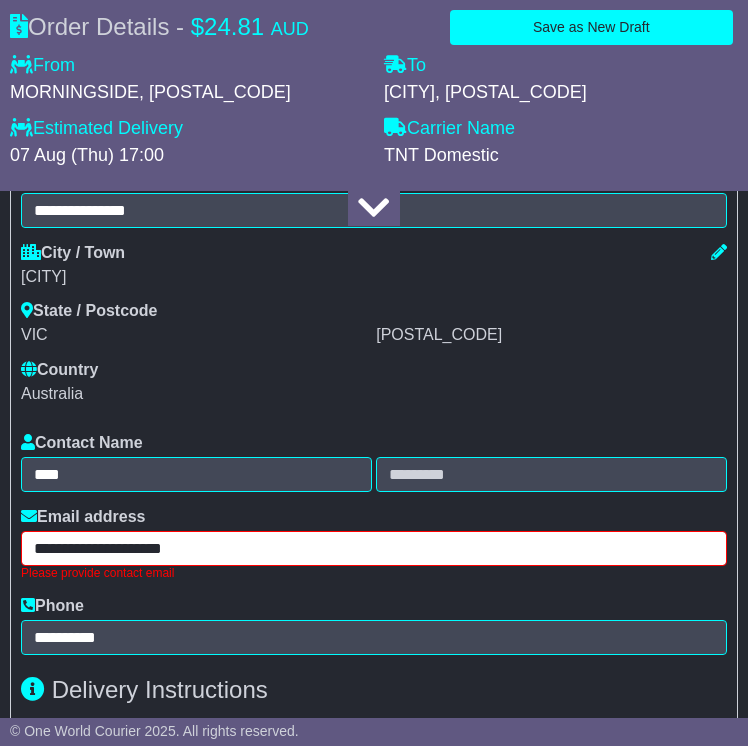 type on "**********" 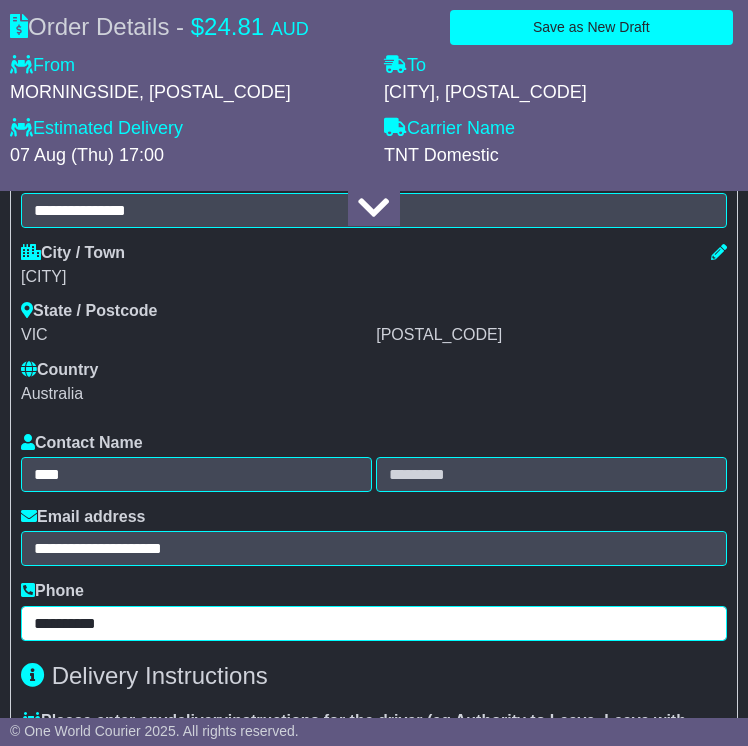 drag, startPoint x: 120, startPoint y: 621, endPoint x: 32, endPoint y: 635, distance: 89.106674 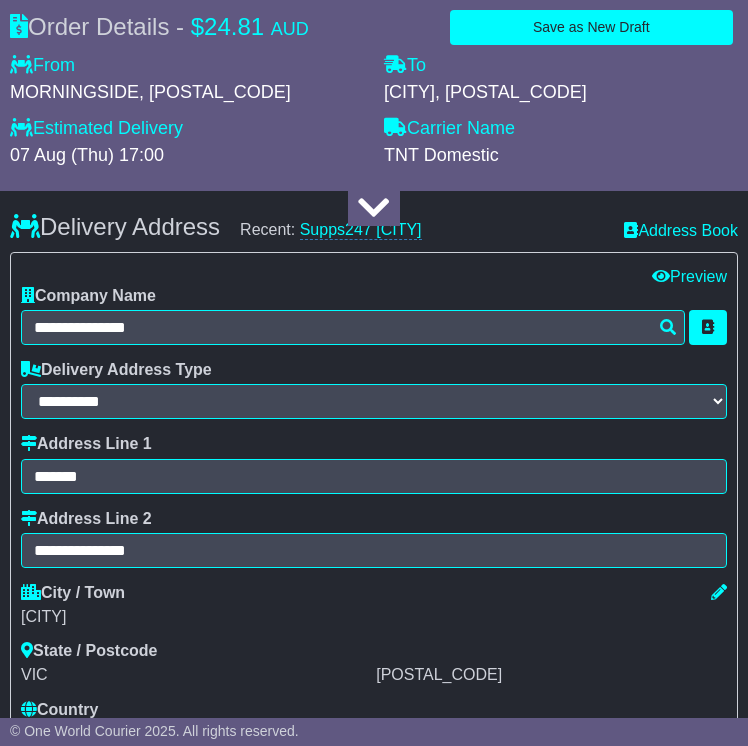 scroll, scrollTop: 1800, scrollLeft: 0, axis: vertical 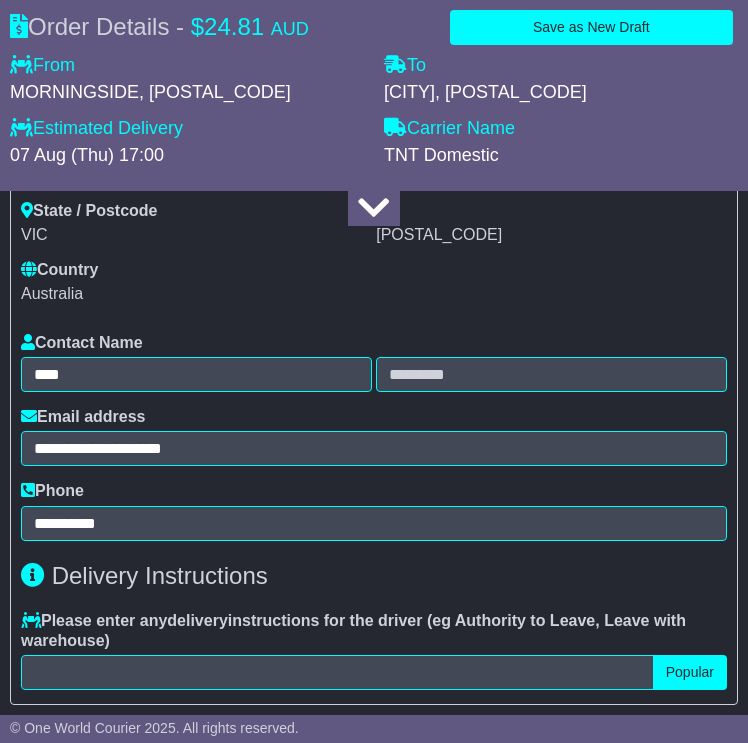 click on "**********" at bounding box center [374, 258] 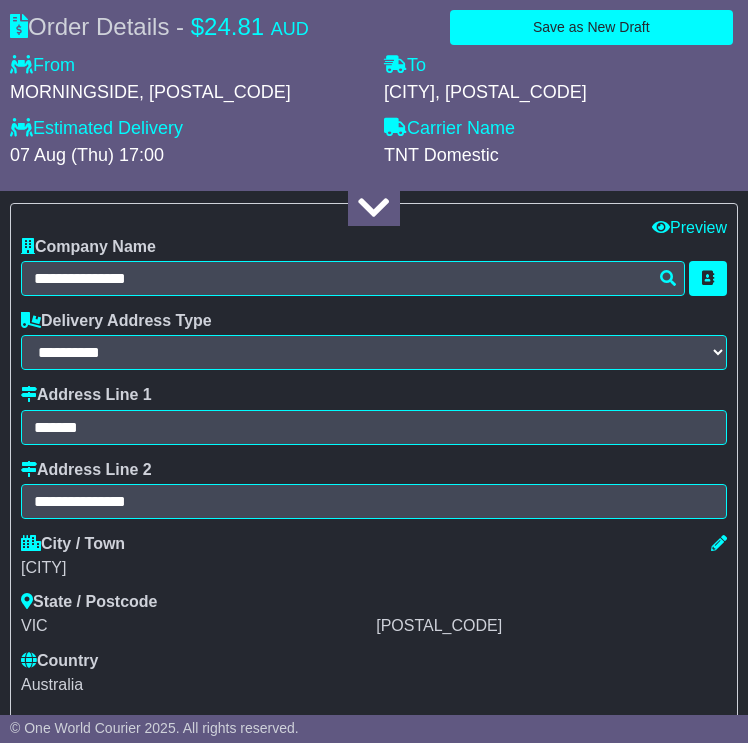 scroll, scrollTop: 1900, scrollLeft: 0, axis: vertical 